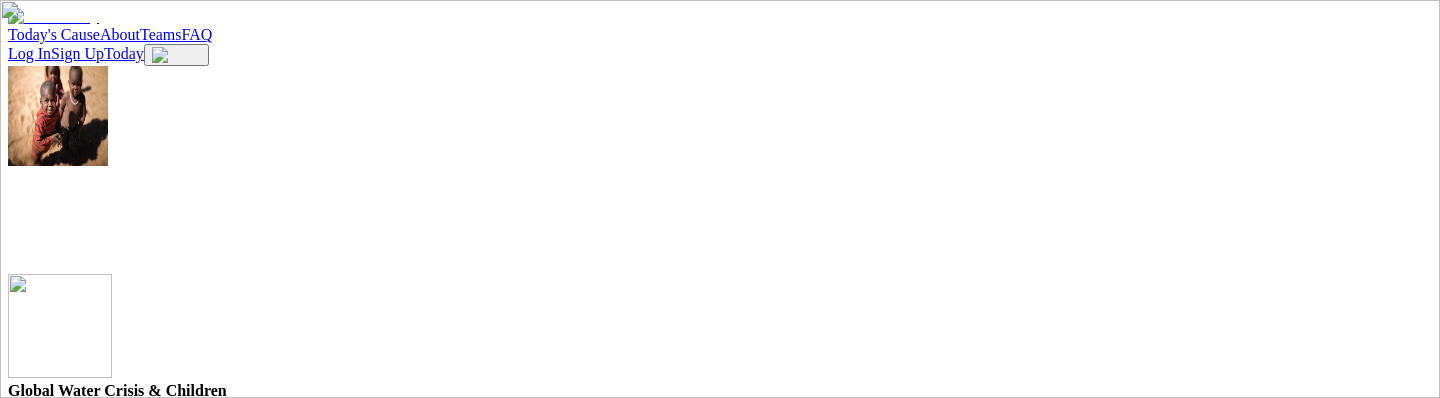 scroll, scrollTop: 0, scrollLeft: 0, axis: both 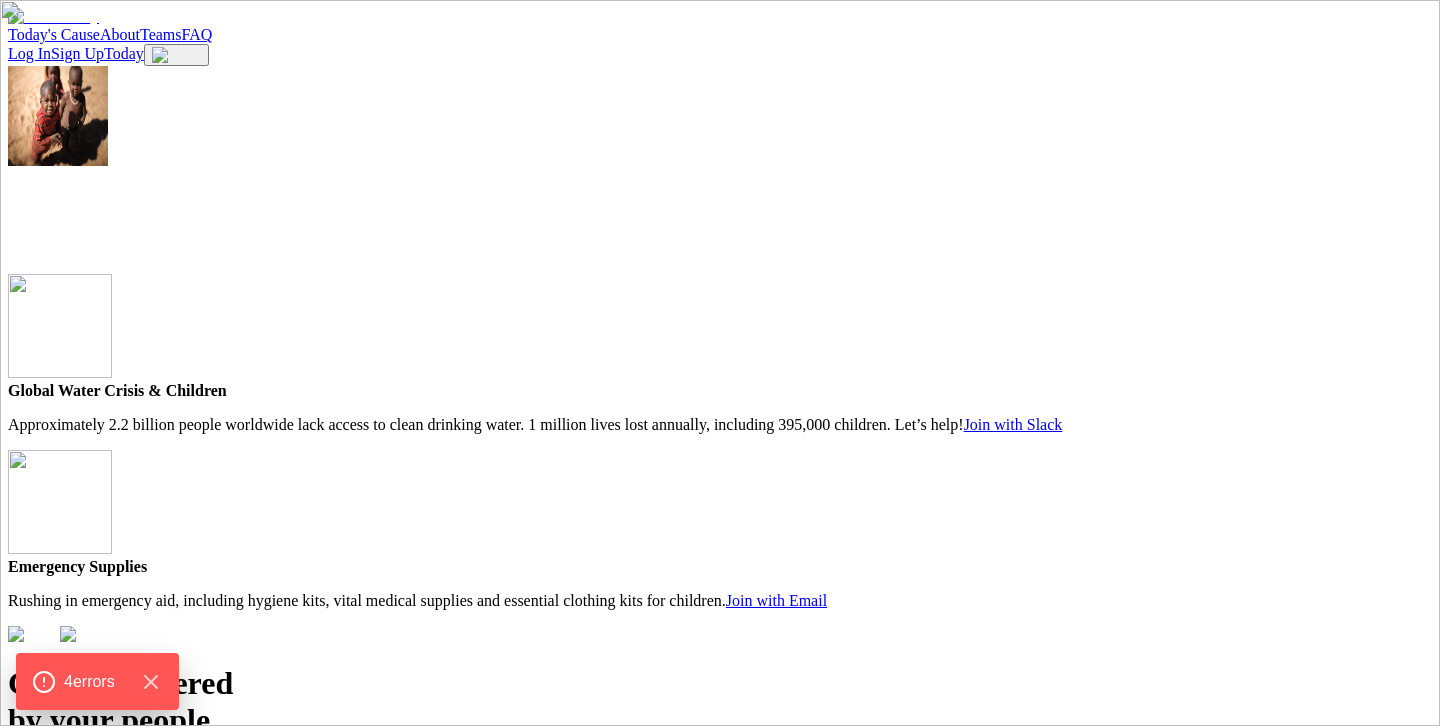 click on "Full Name:" at bounding box center [151, 946] 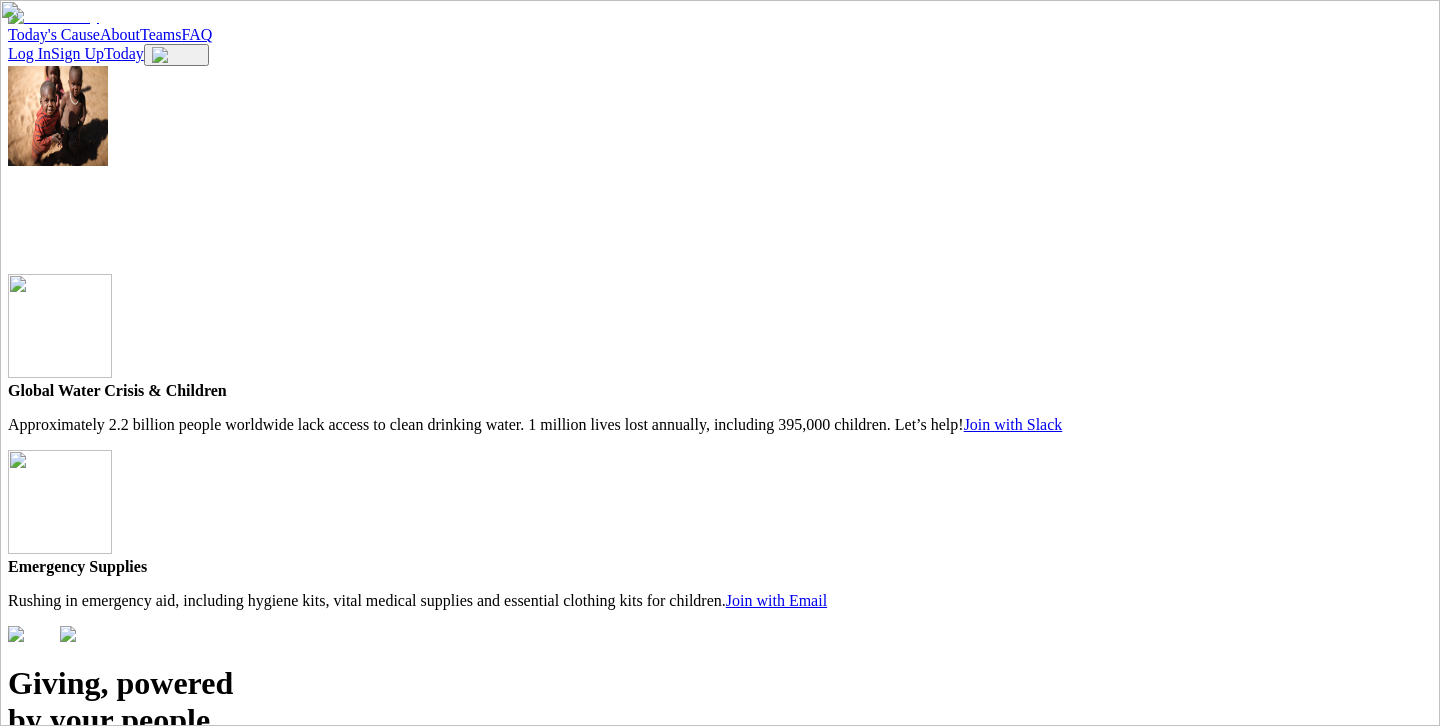 click on "Full Name:" at bounding box center (151, 946) 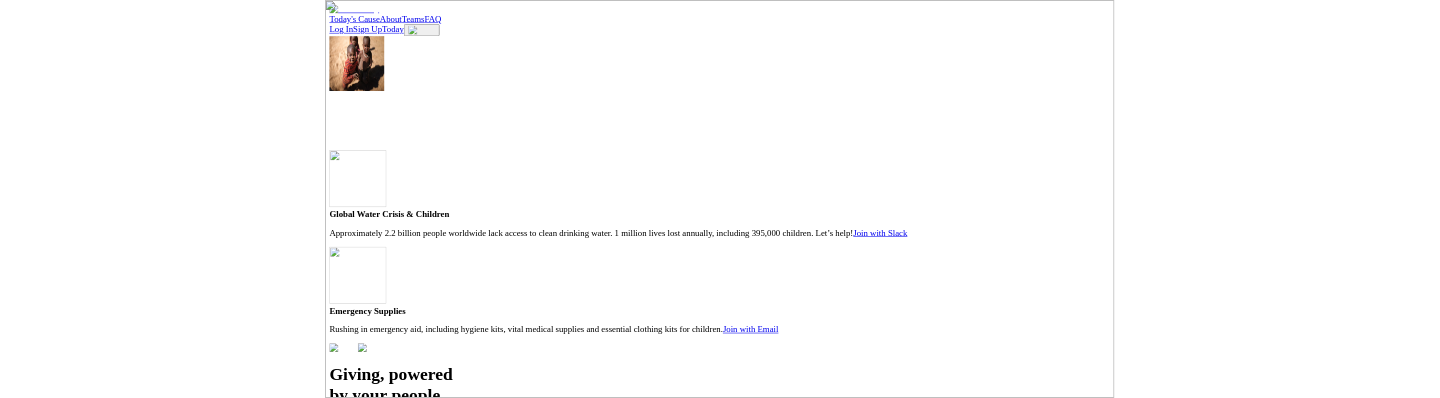 scroll, scrollTop: 0, scrollLeft: 0, axis: both 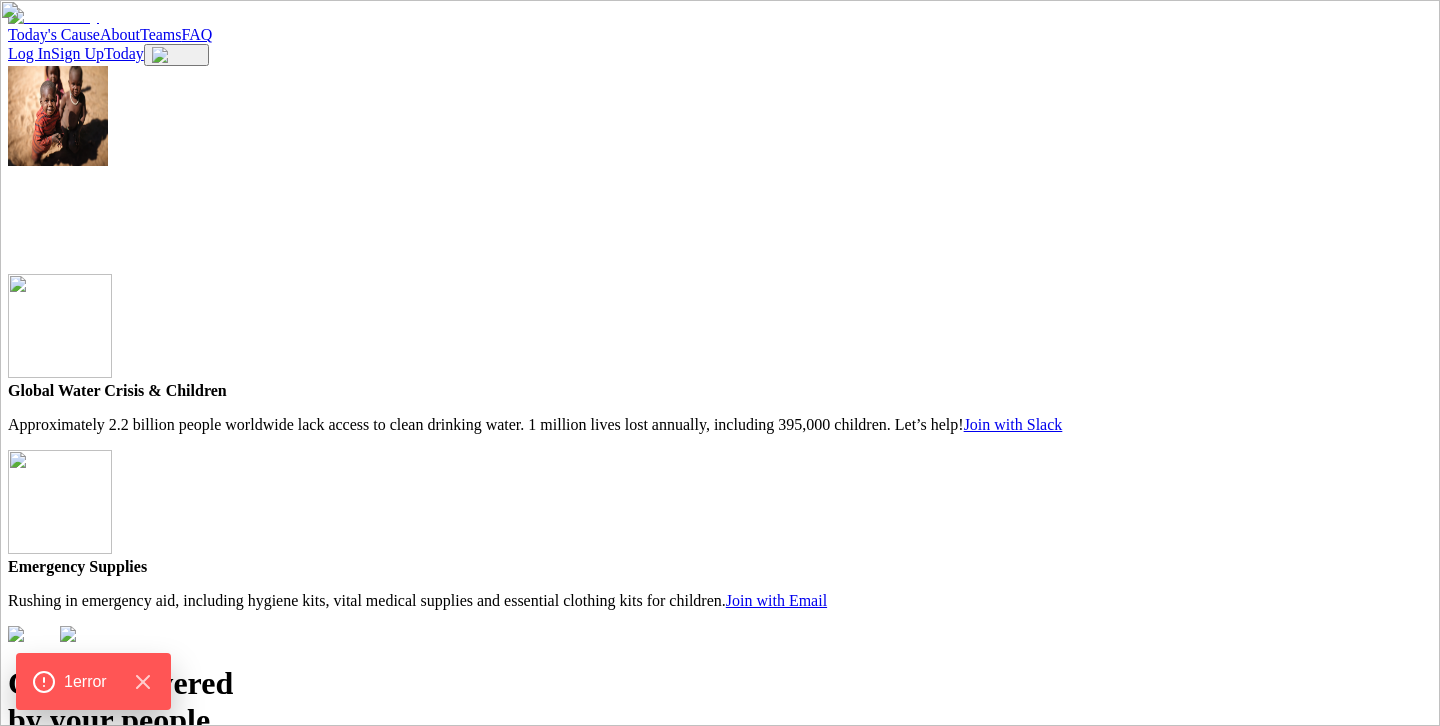 click at bounding box center (79, 946) 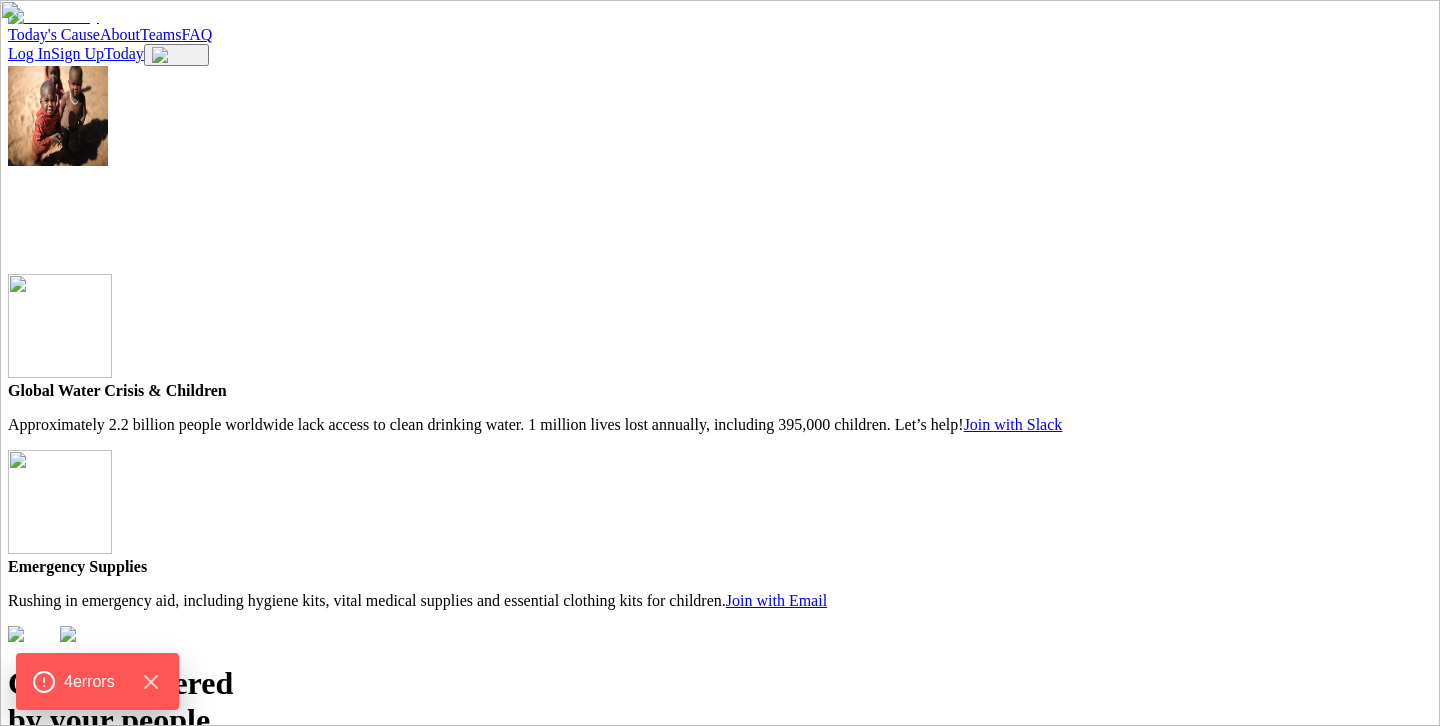 type on "*" 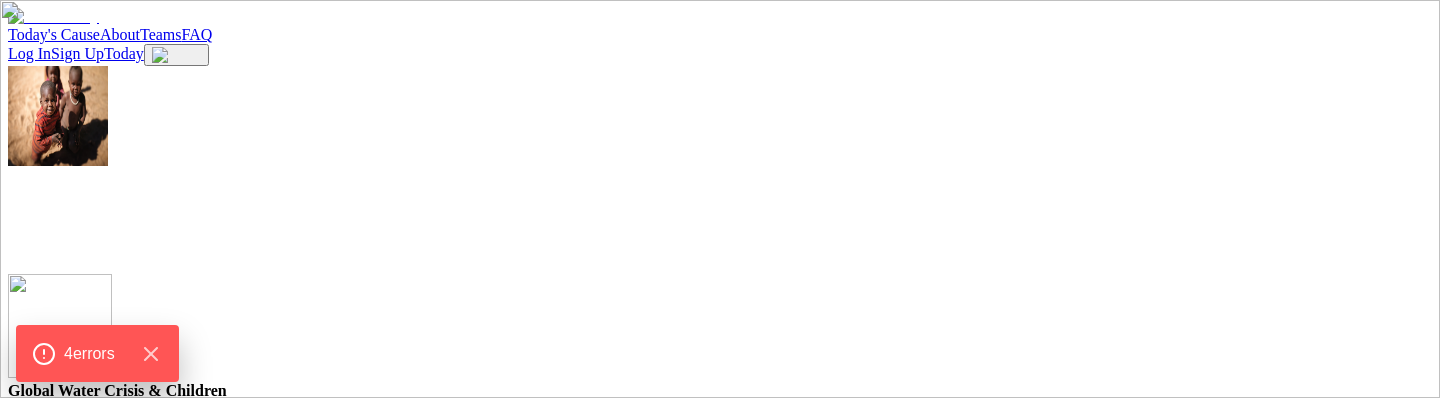 click on "SIGN UP" at bounding box center [43, 1005] 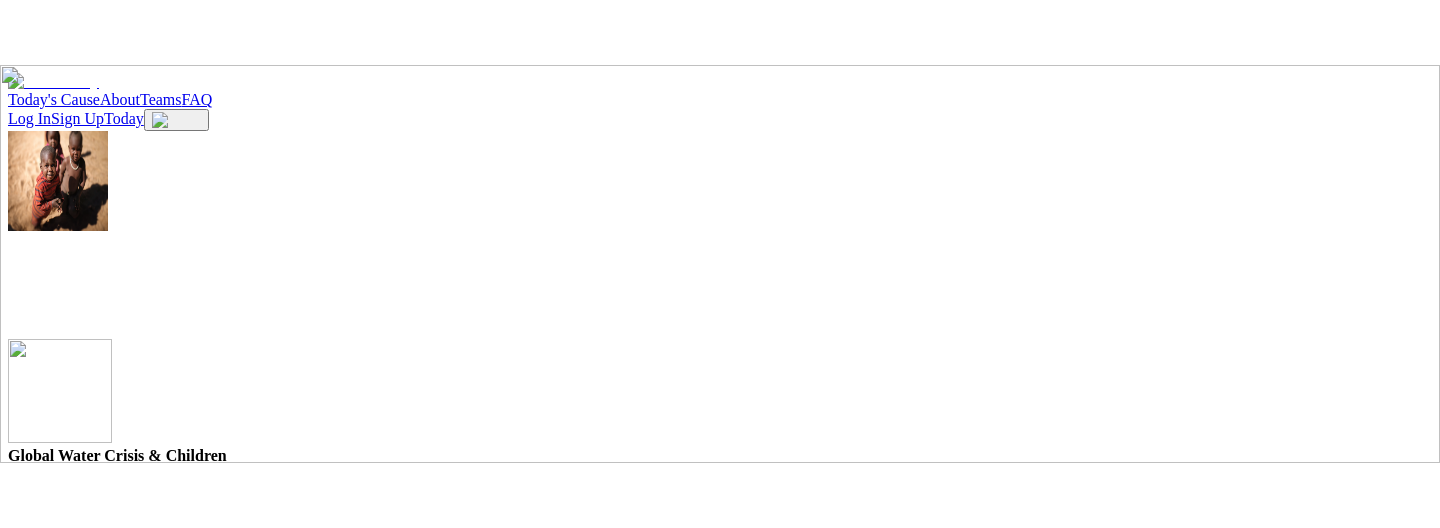 scroll, scrollTop: 0, scrollLeft: 0, axis: both 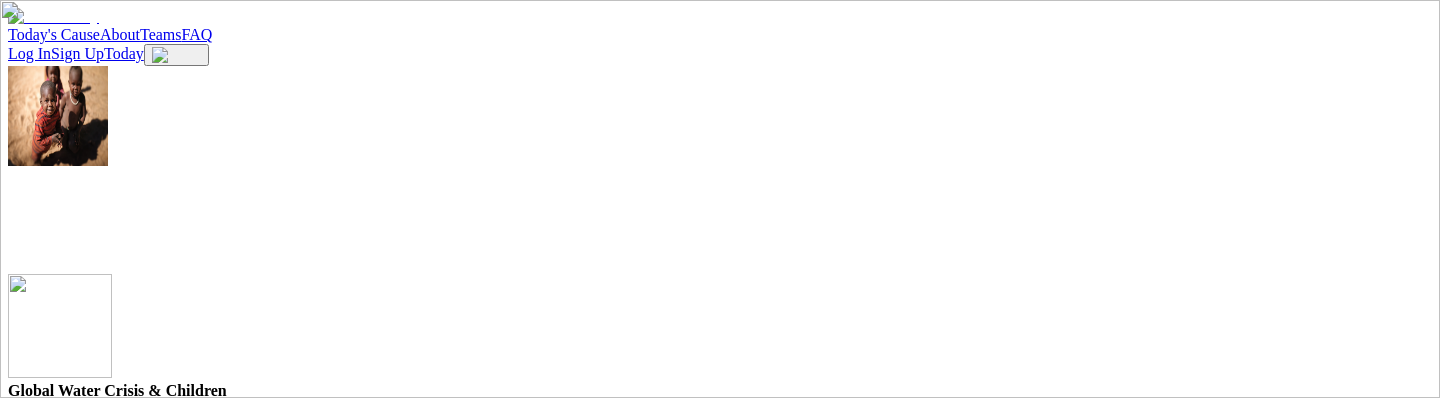 click at bounding box center [79, 946] 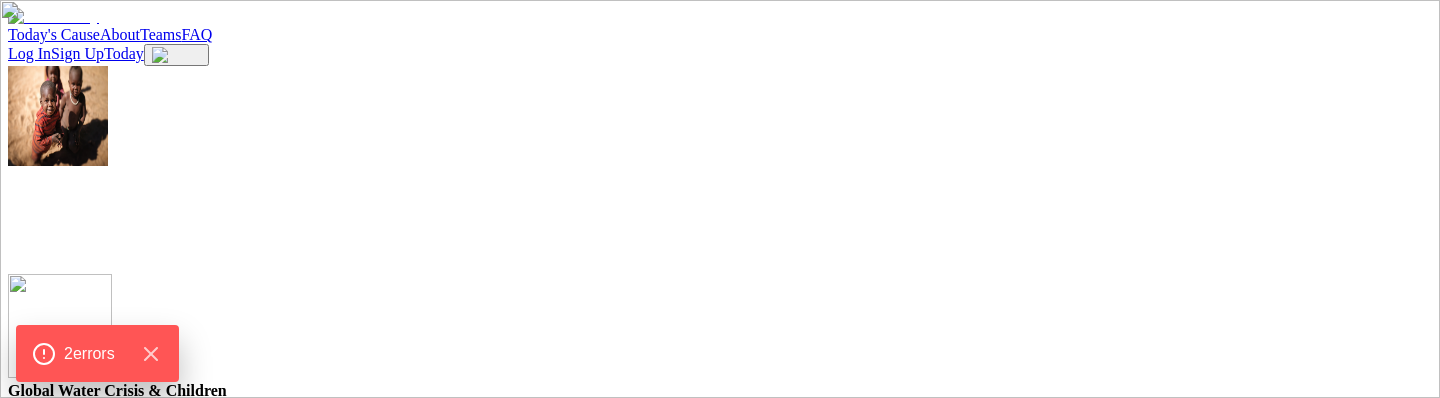 click at bounding box center (79, 946) 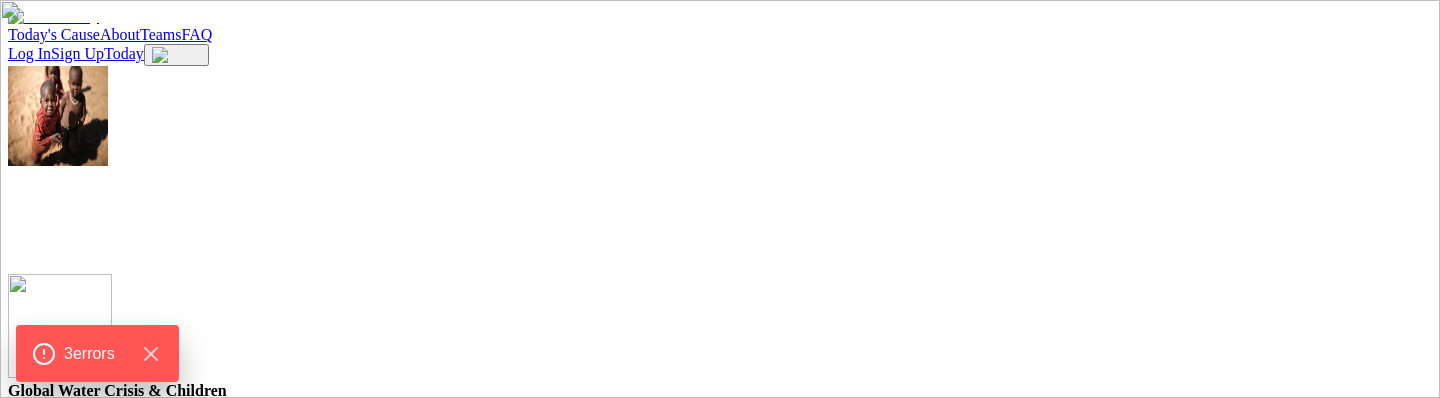 click at bounding box center (79, 967) 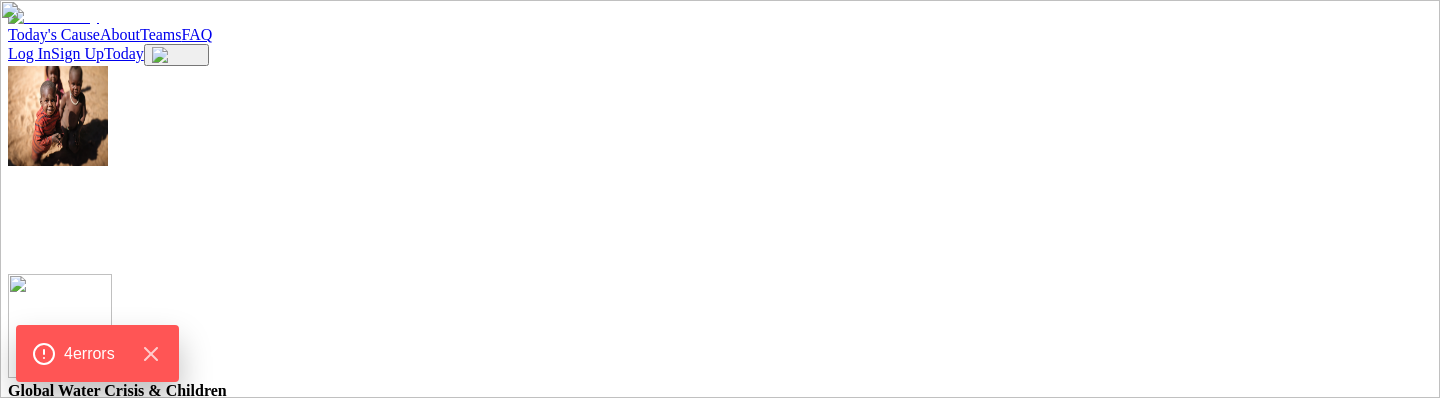 click at bounding box center [79, 946] 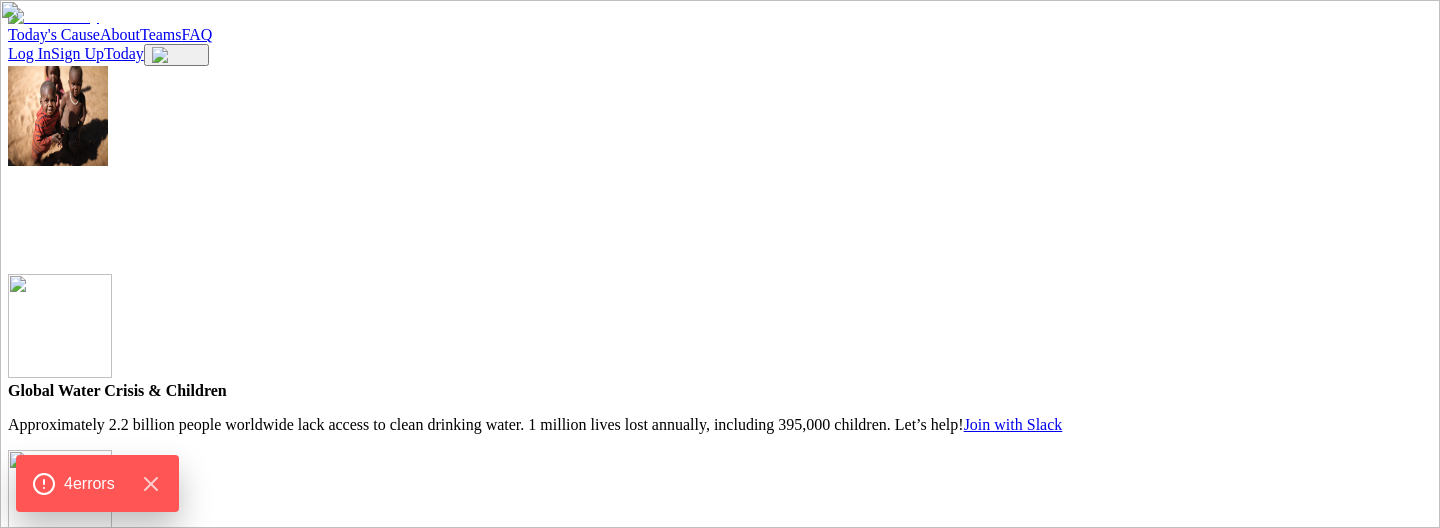click on "********" at bounding box center [79, 946] 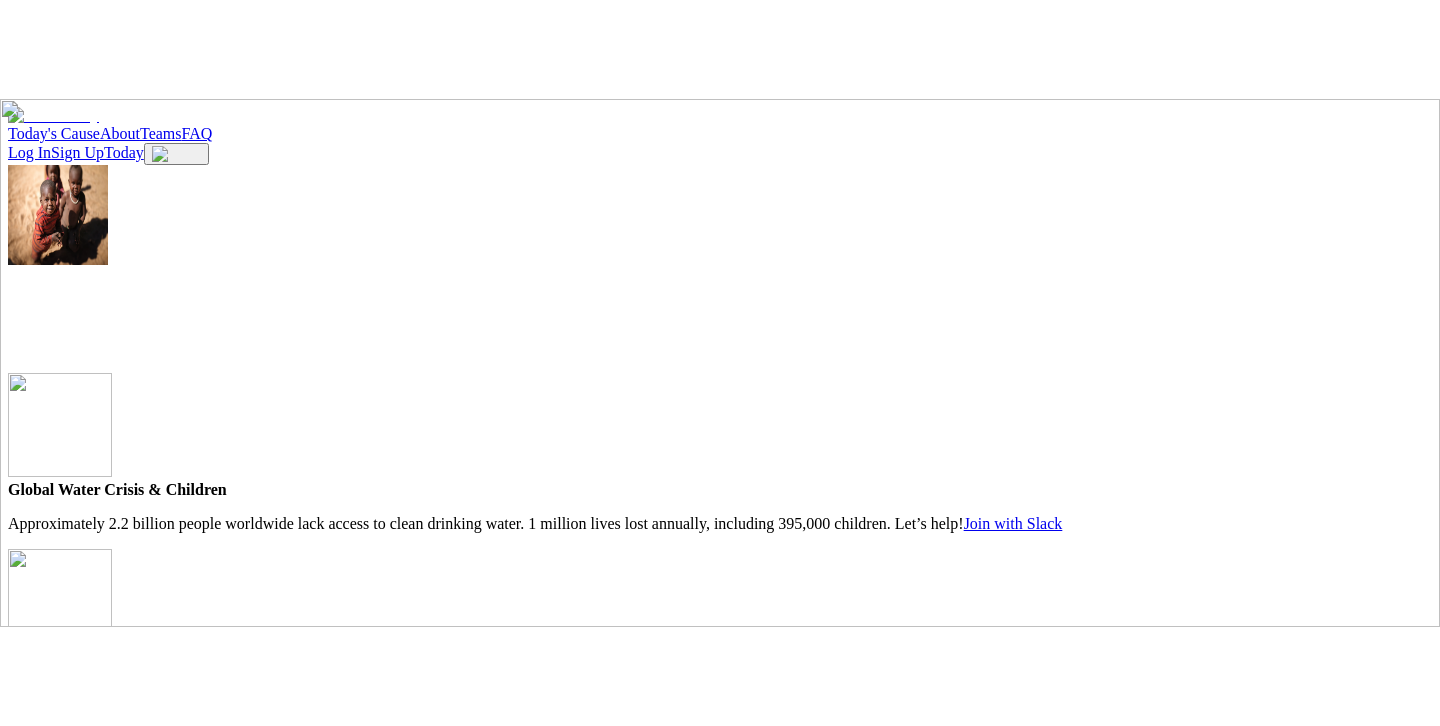 scroll, scrollTop: 0, scrollLeft: 0, axis: both 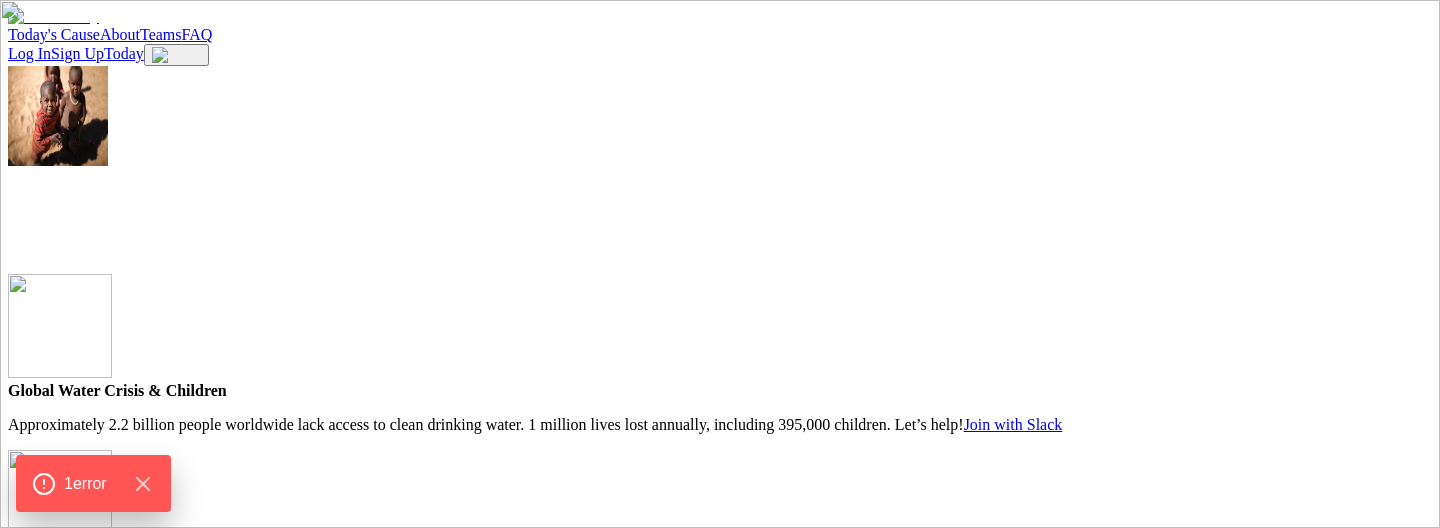 click at bounding box center [79, 946] 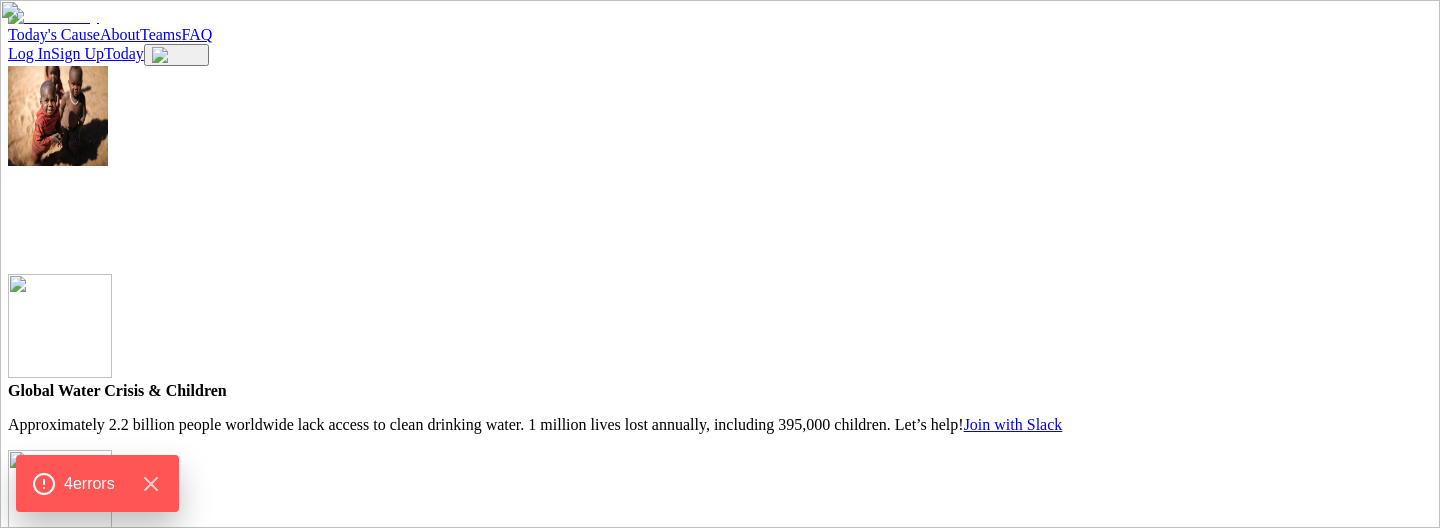 type on "********" 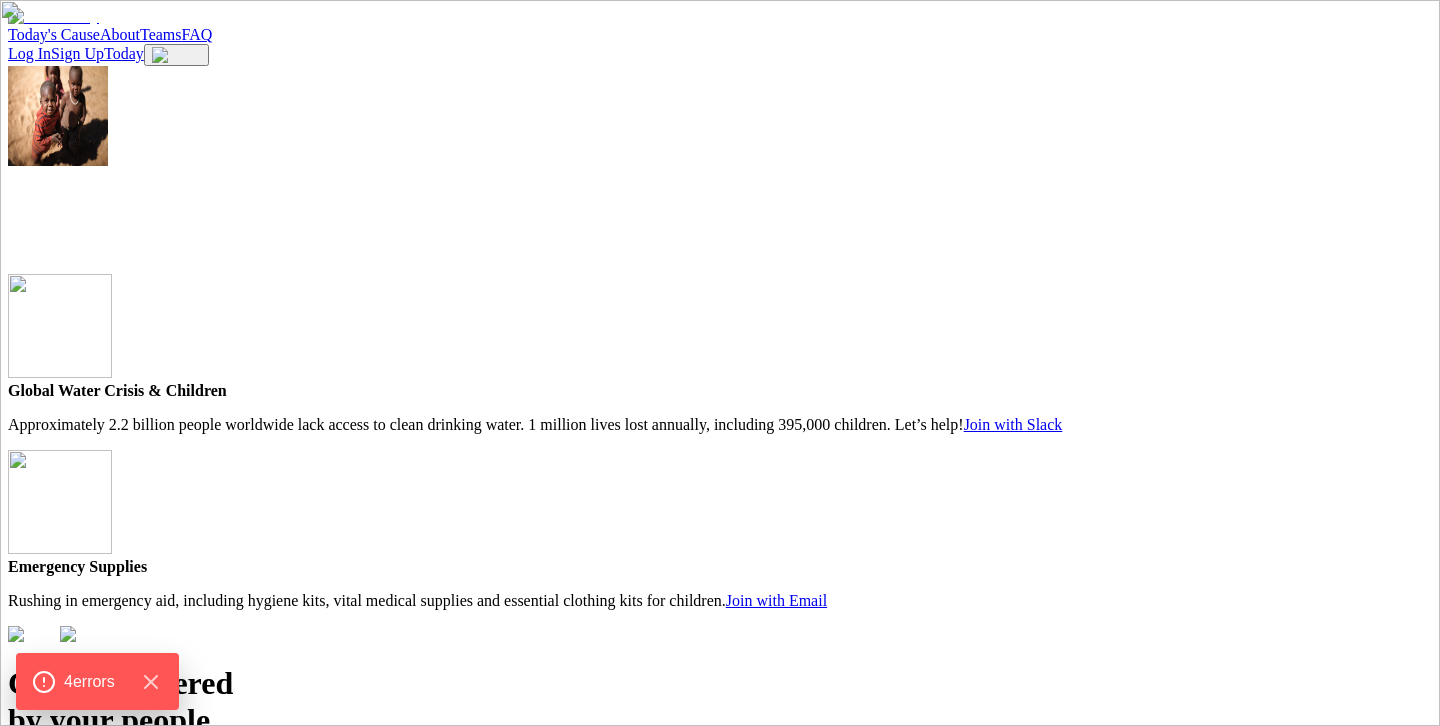 click on "CLOSE" at bounding box center [38, 823] 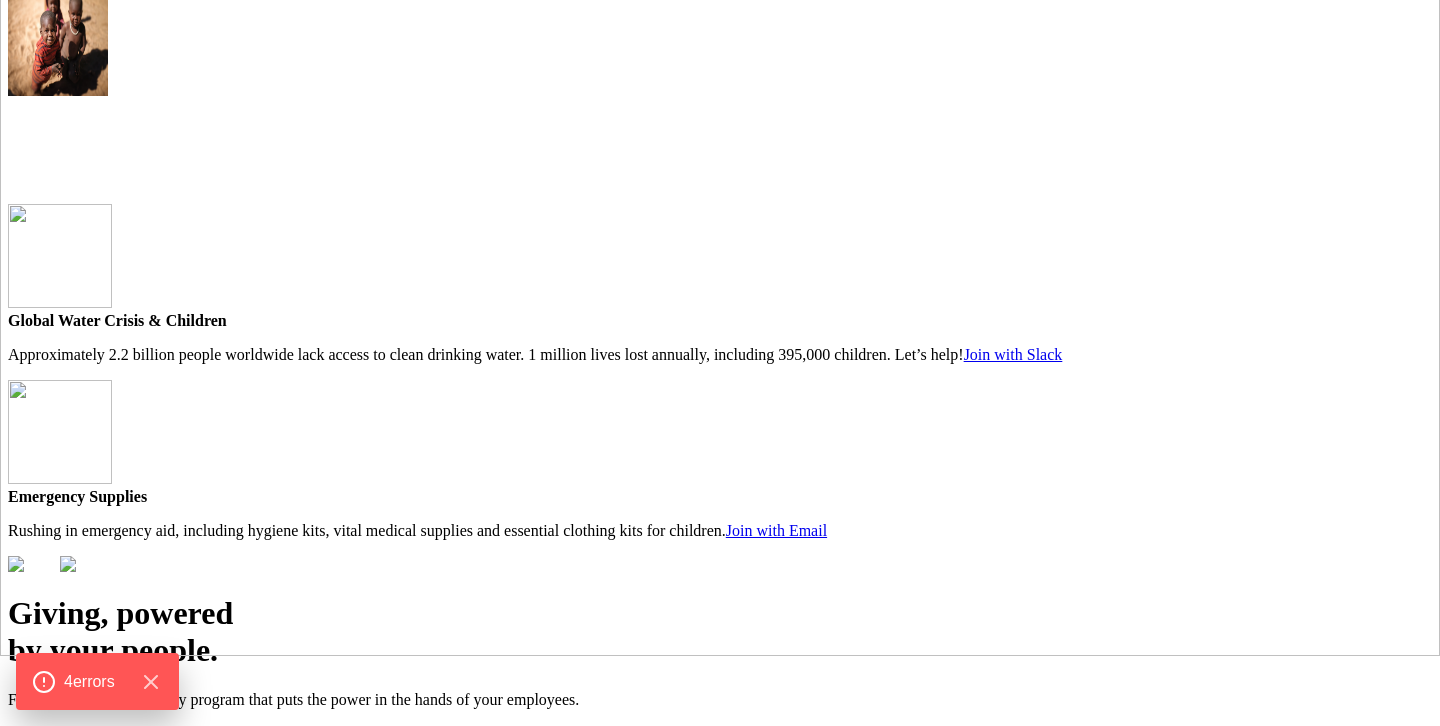 scroll, scrollTop: 0, scrollLeft: 0, axis: both 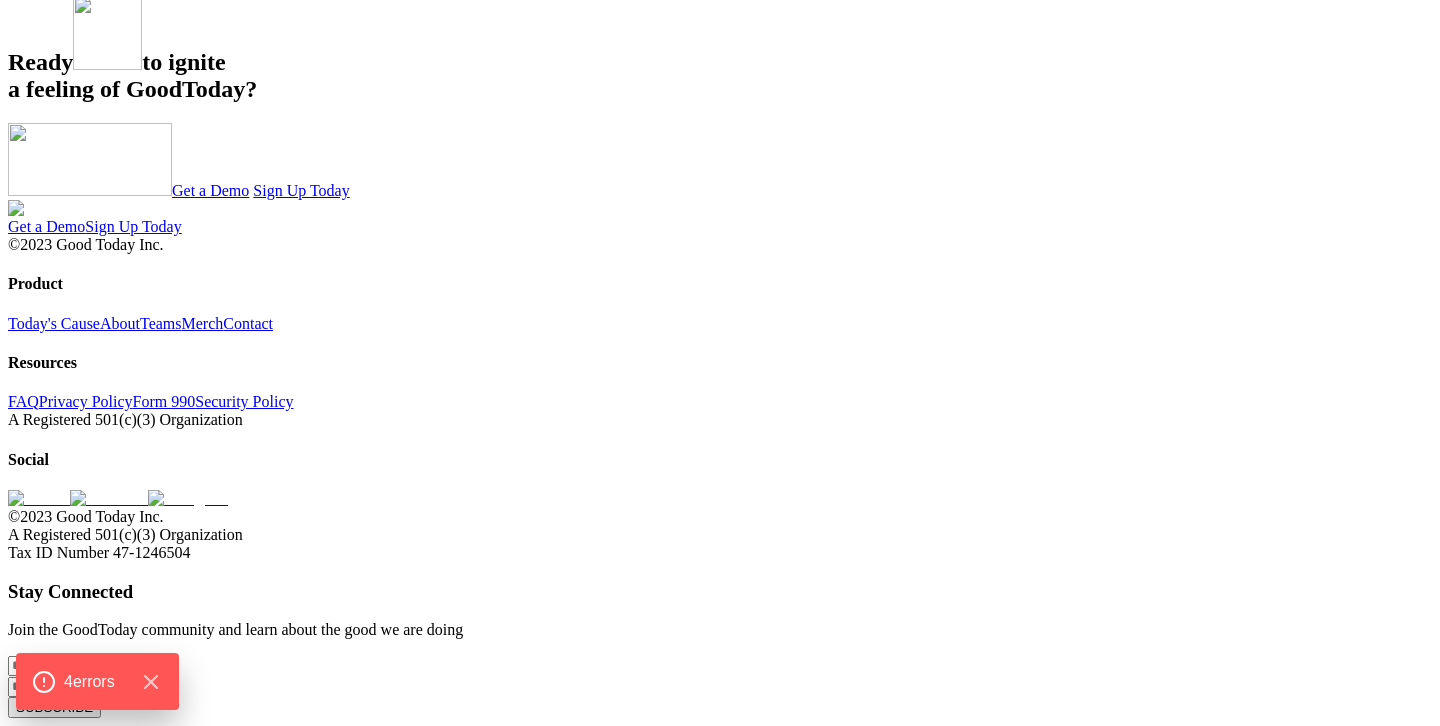click at bounding box center [79, 666] 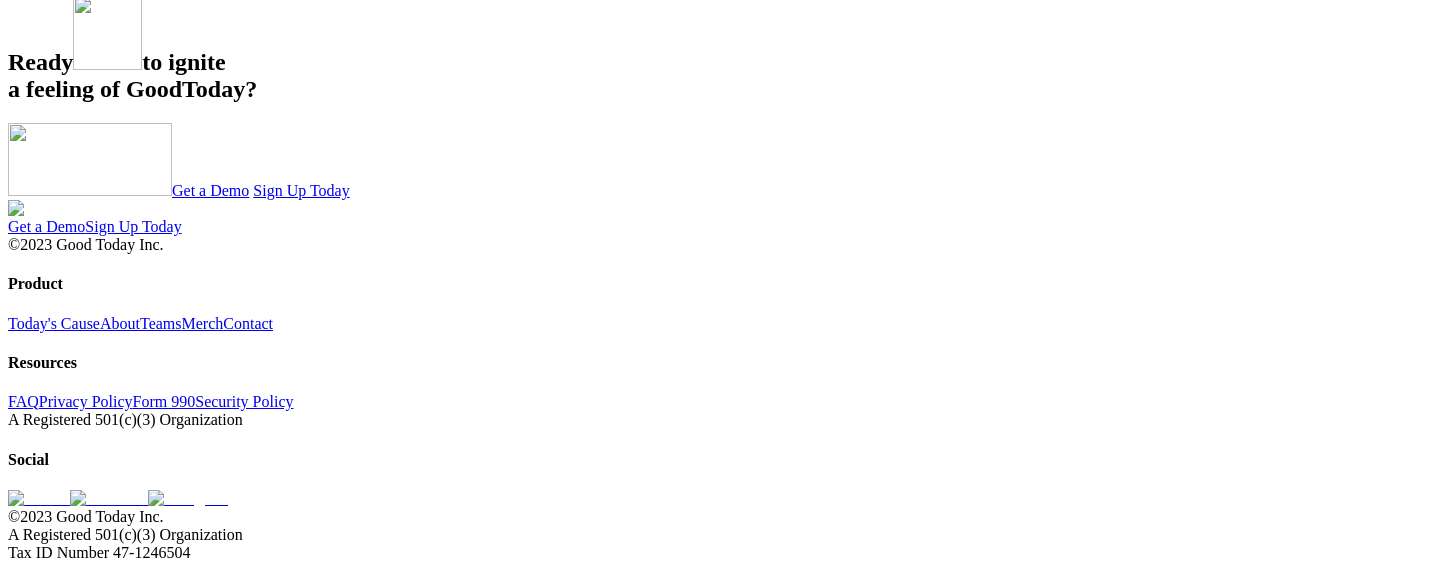 scroll, scrollTop: 5022, scrollLeft: 0, axis: vertical 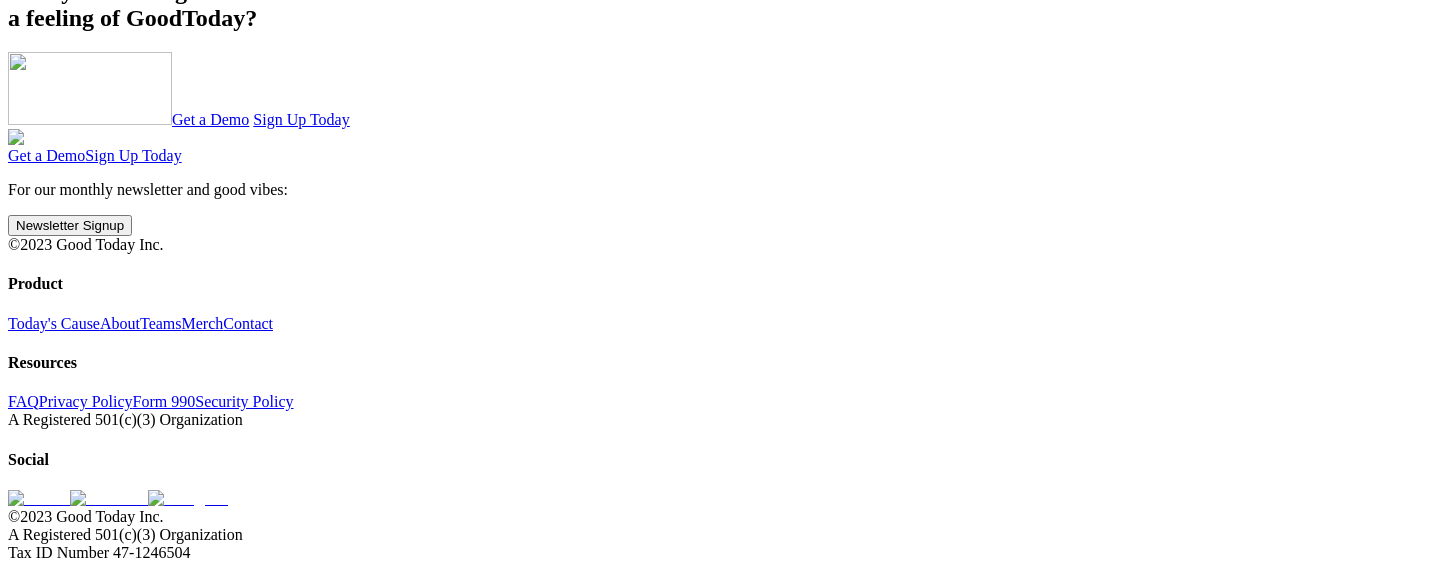 click on "For our monthly newsletter and good vibes:" at bounding box center [720, 190] 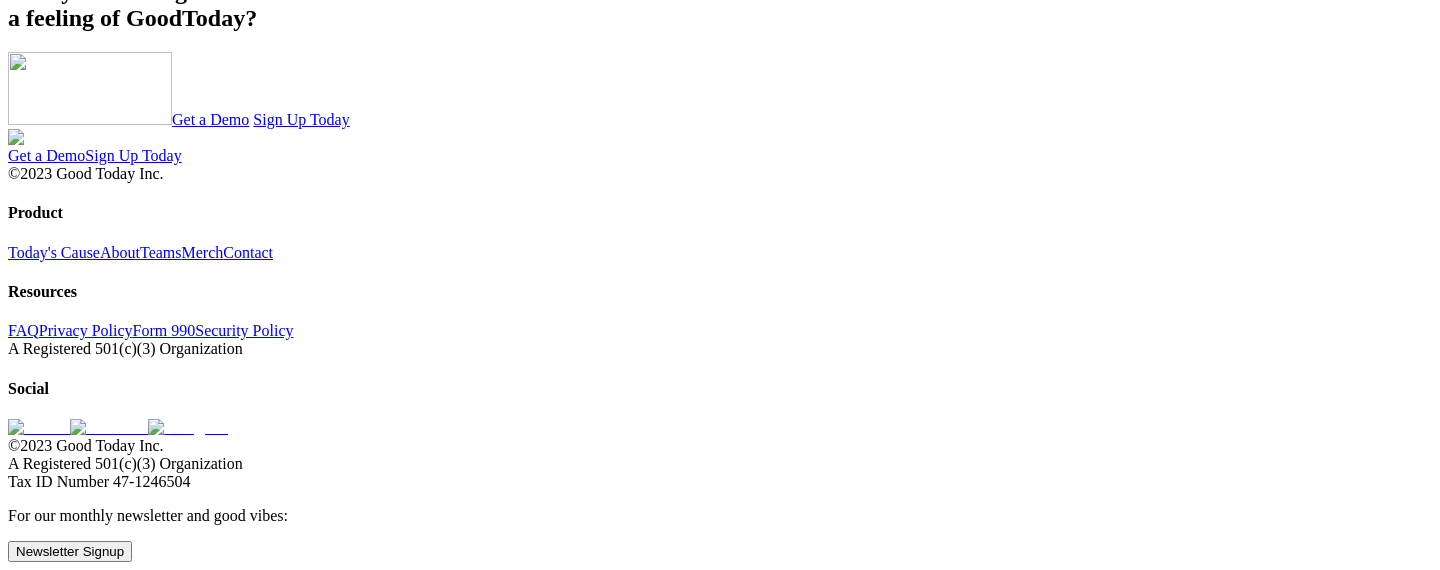 scroll, scrollTop: 4999, scrollLeft: 0, axis: vertical 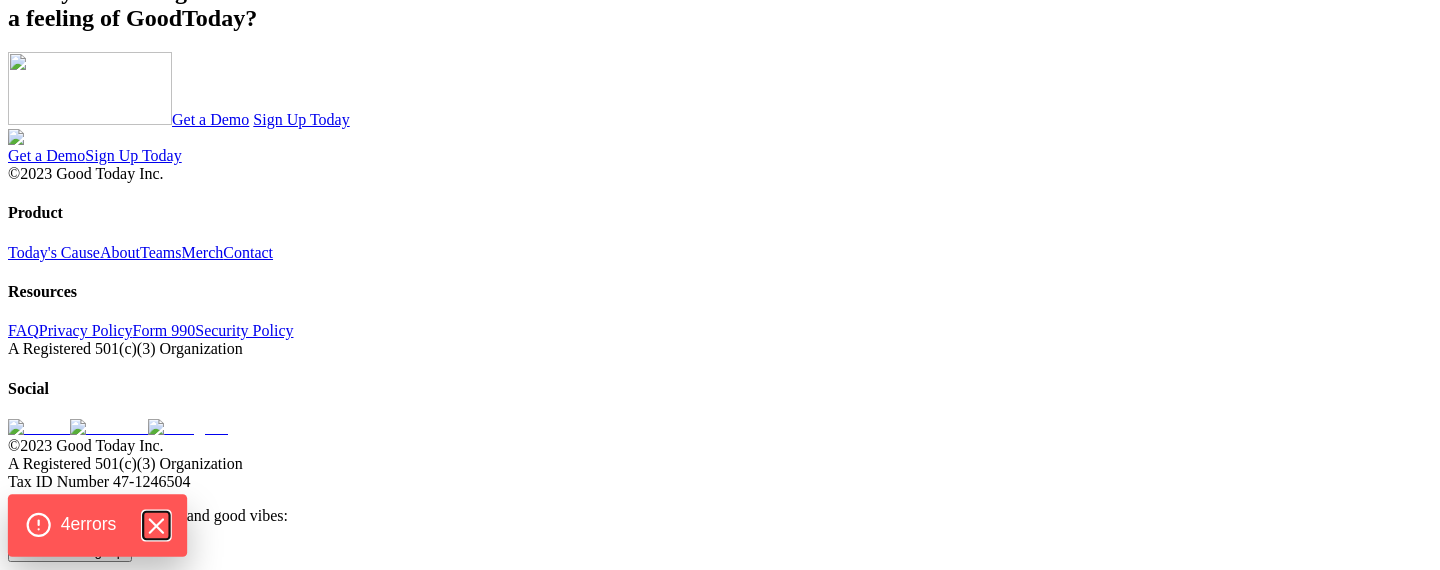 click 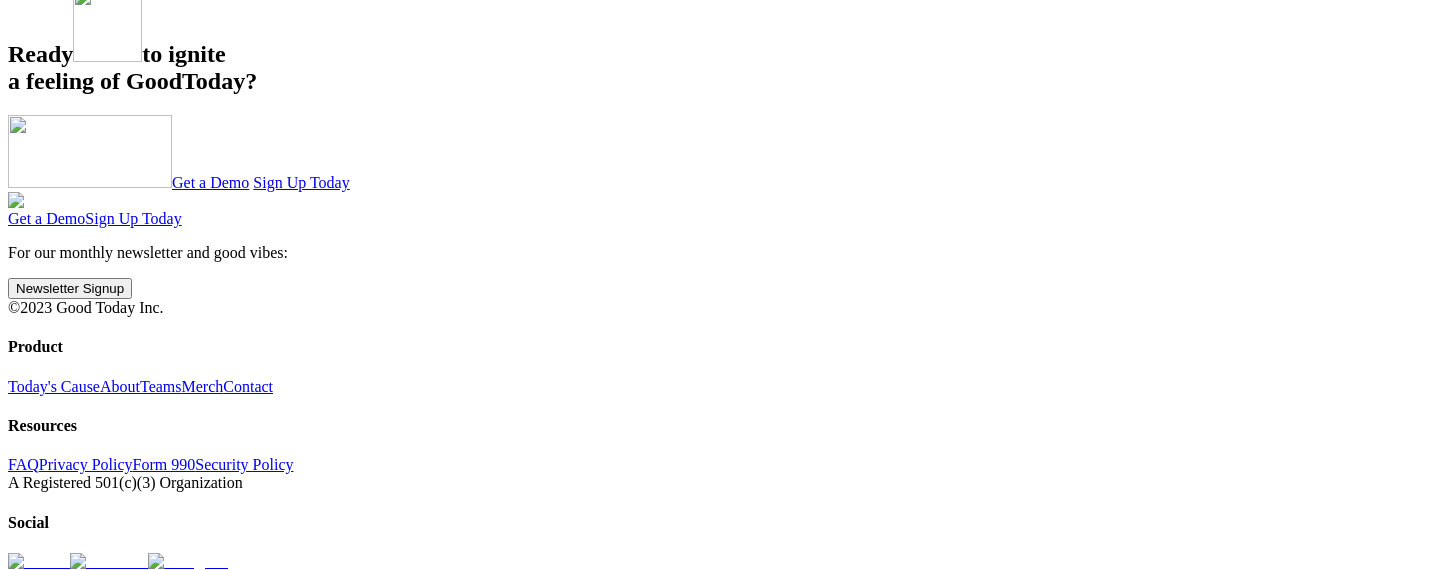 scroll, scrollTop: 5025, scrollLeft: 0, axis: vertical 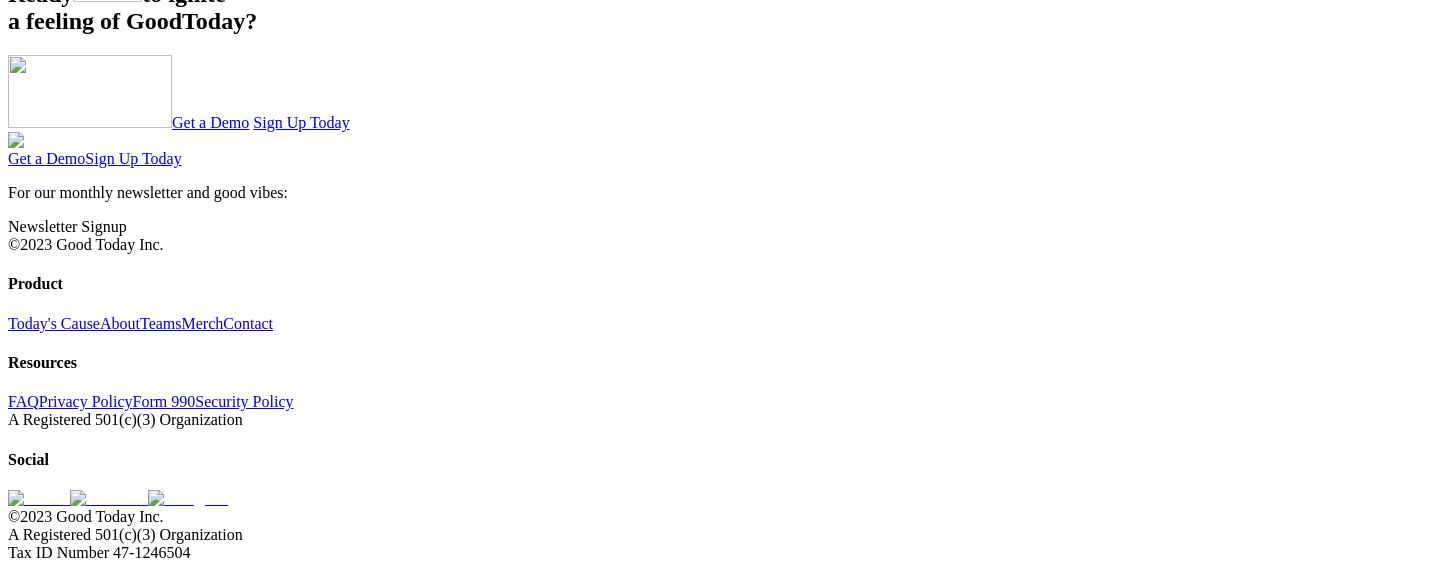 click on "Newsletter Signup" at bounding box center [67, 226] 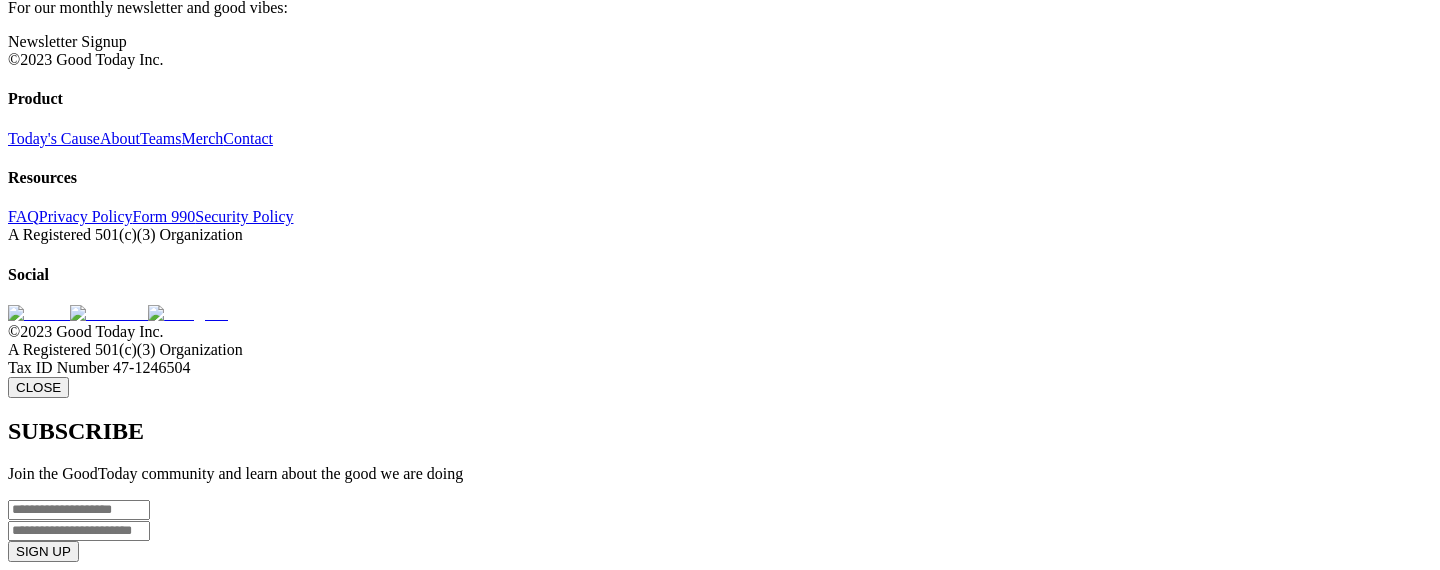 click on "CLOSE" at bounding box center [38, 387] 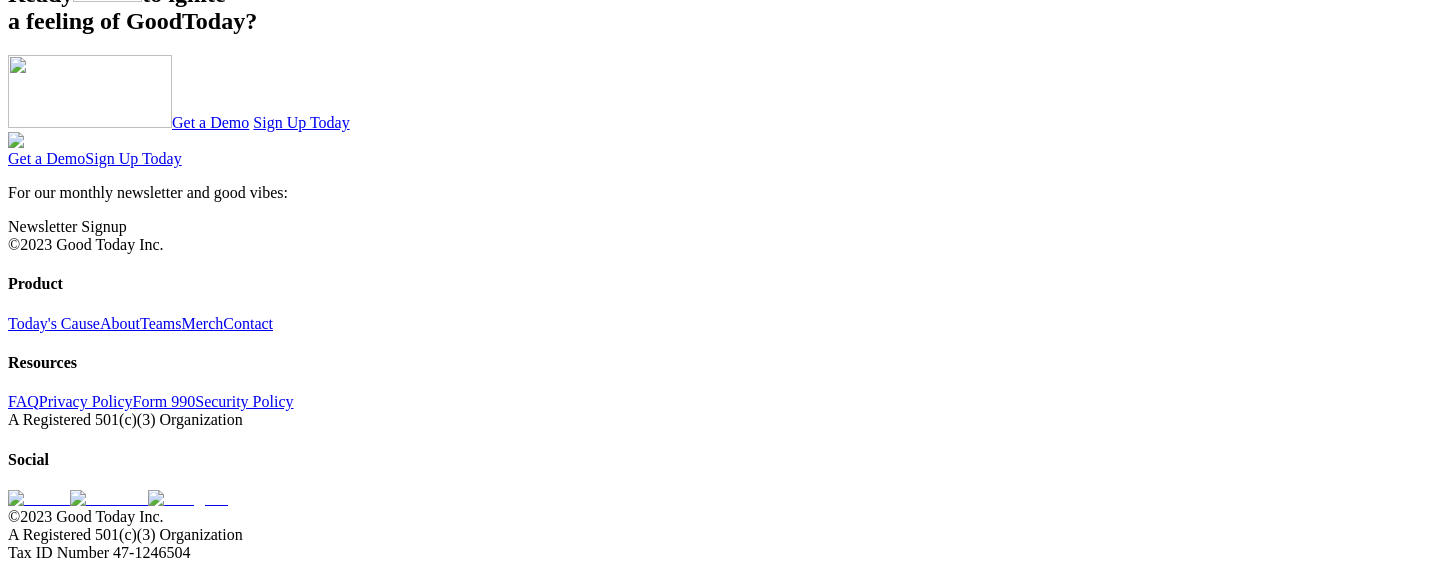 click on "Newsletter Signup" at bounding box center [67, 226] 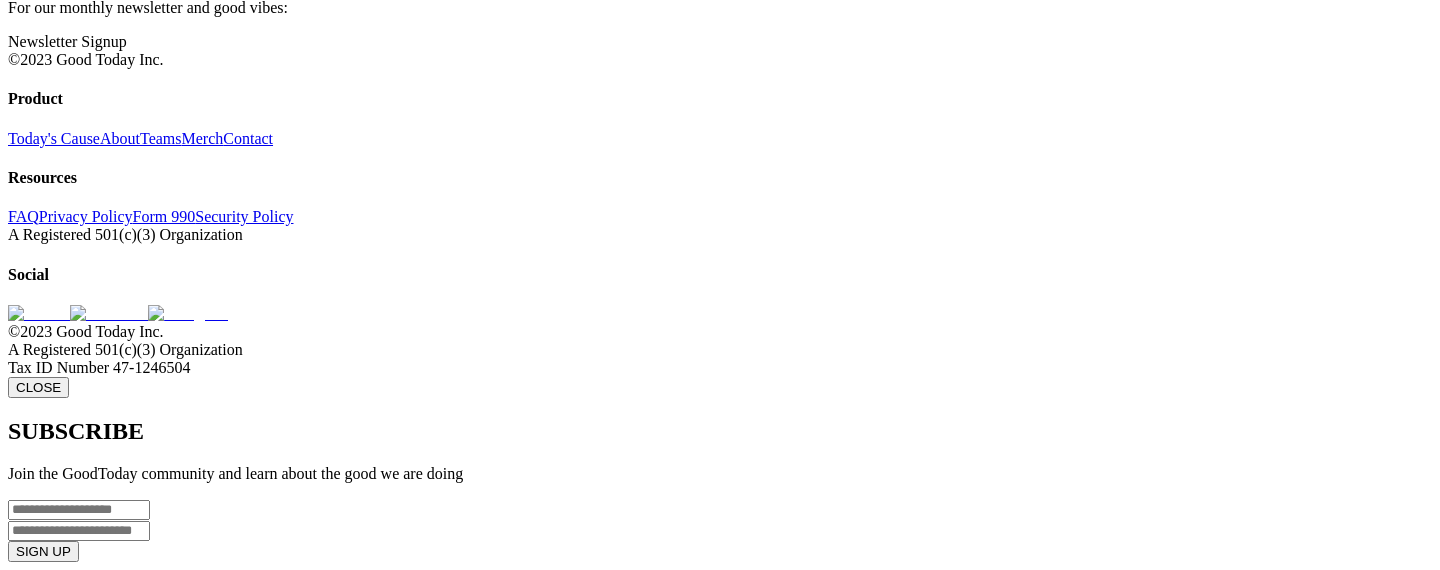 click on "CLOSE" at bounding box center (38, 387) 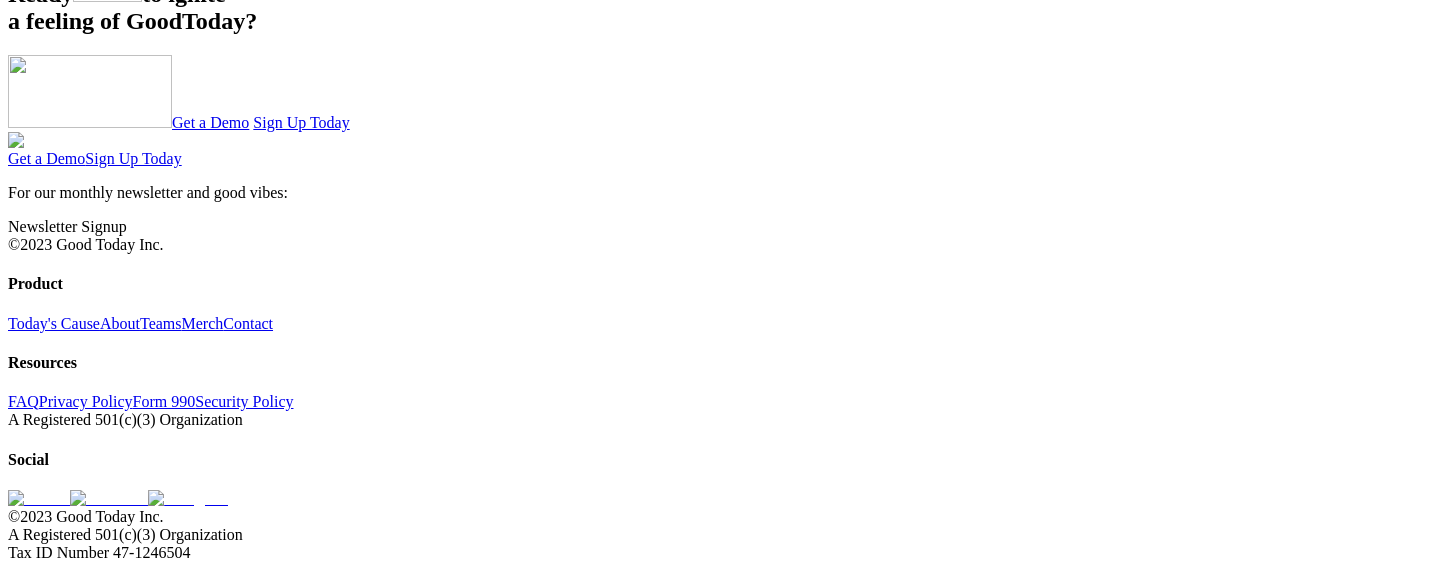 scroll, scrollTop: 5025, scrollLeft: 0, axis: vertical 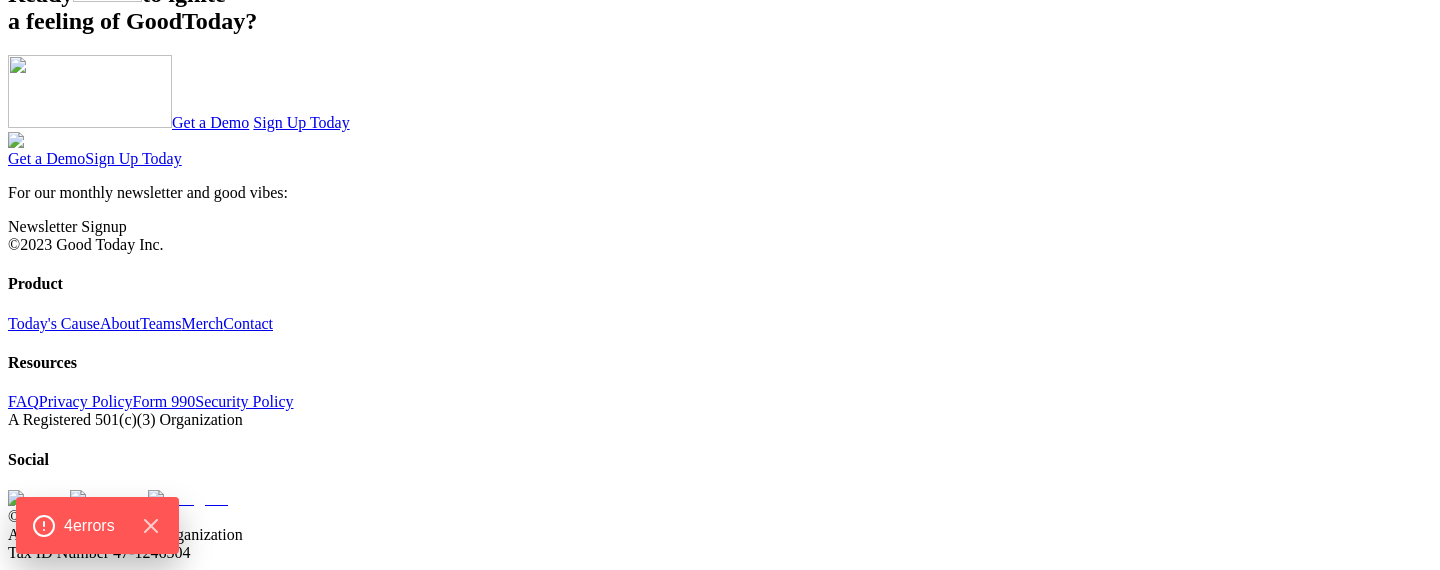 click on "Newsletter Signup" at bounding box center [67, 226] 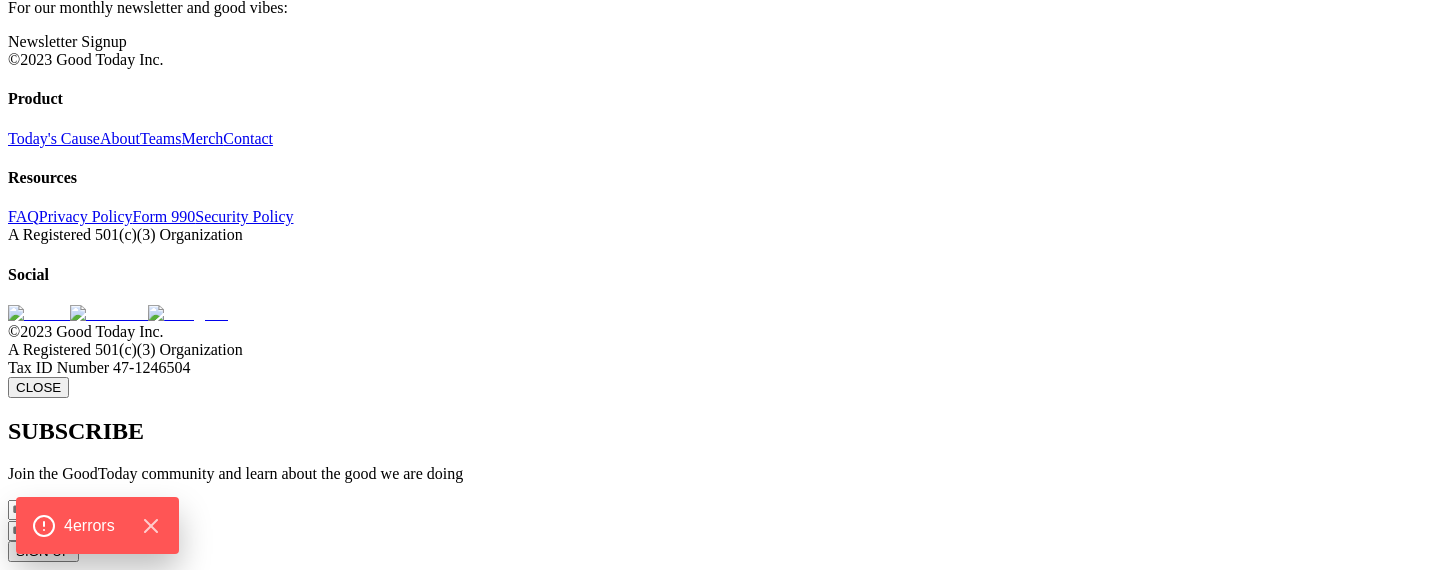 click on "CLOSE SUBSCRIBE Join the GoodToday community and learn about the good we are doing SIGN UP" at bounding box center (720, 469) 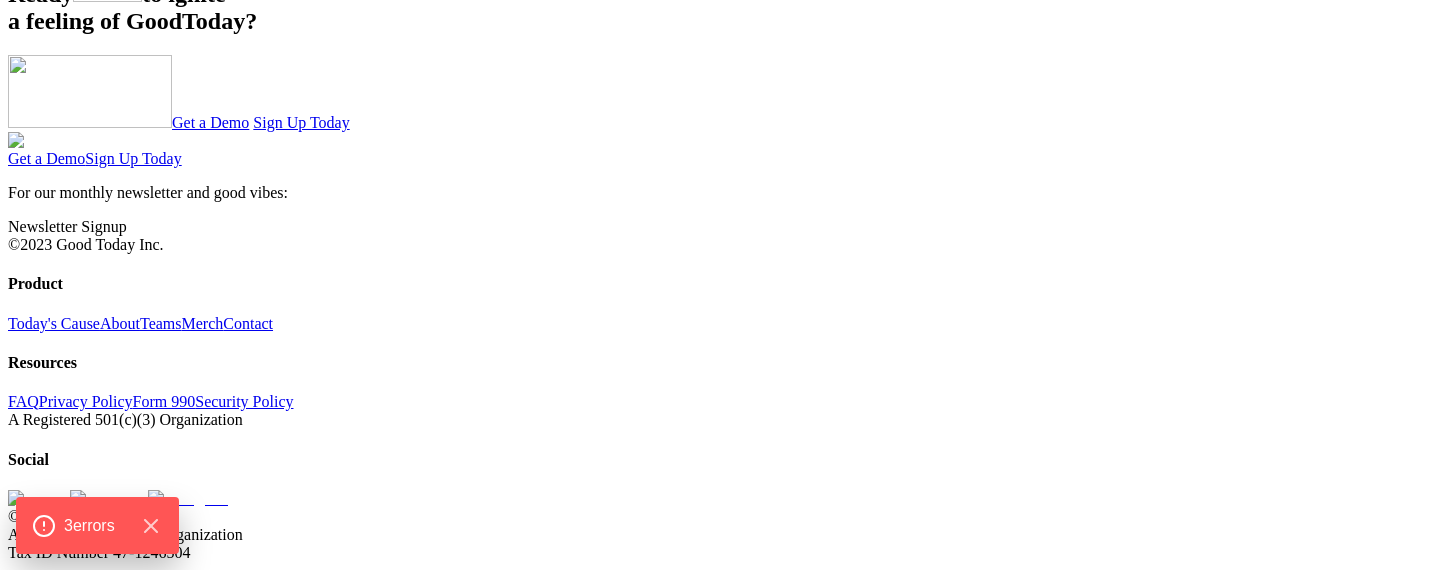 scroll, scrollTop: 5025, scrollLeft: 0, axis: vertical 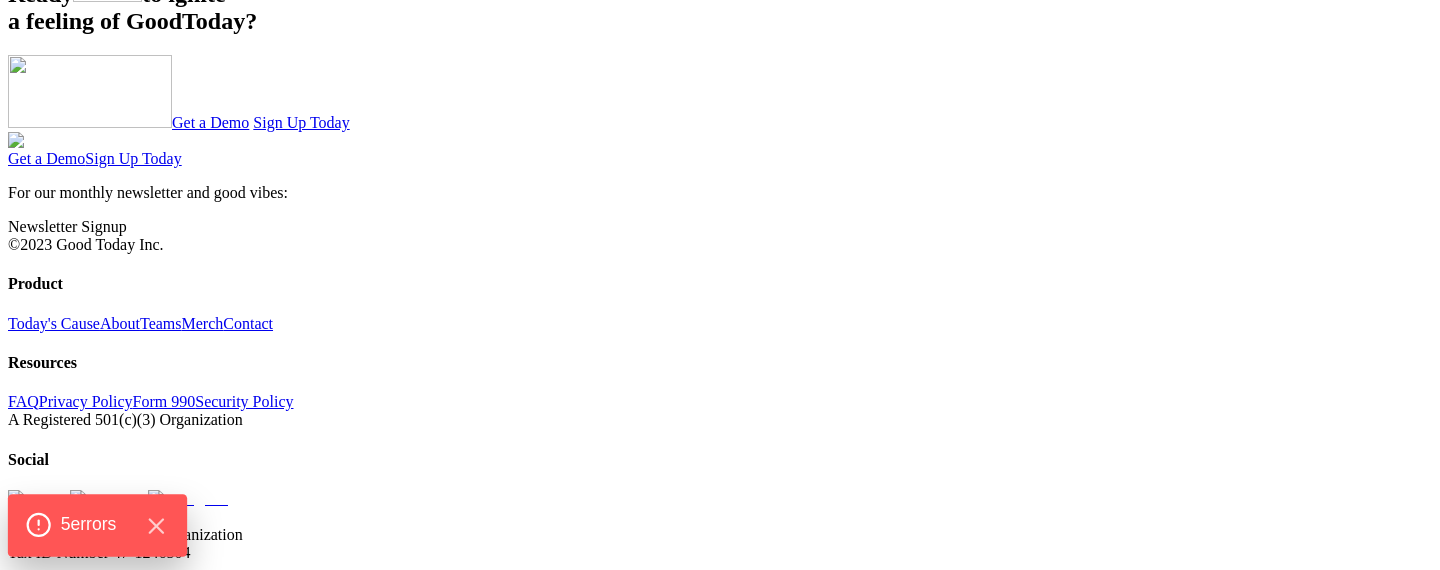 click on "5  error s" 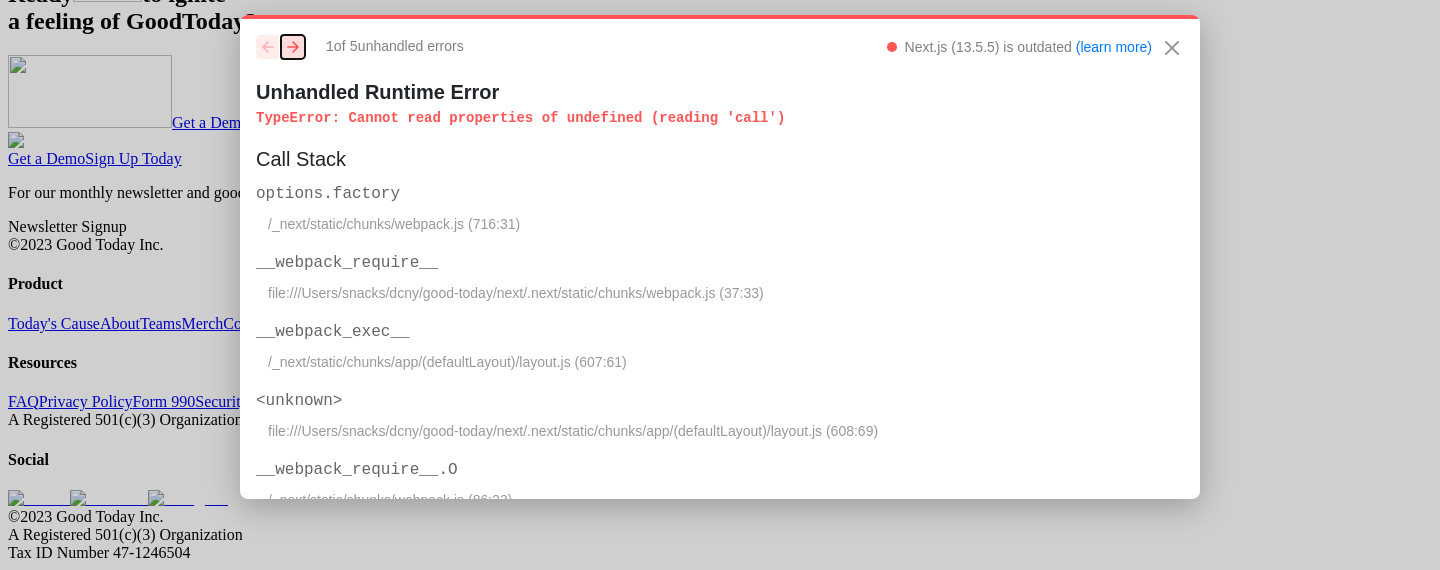 click on "next" 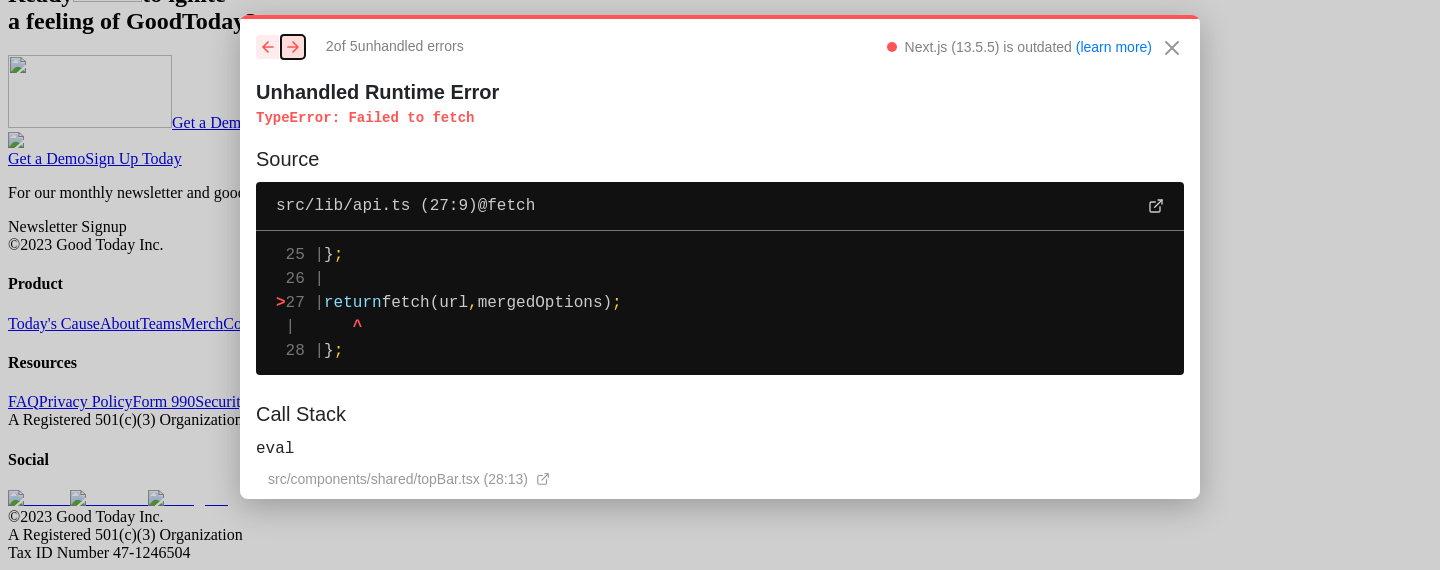 click on "next" 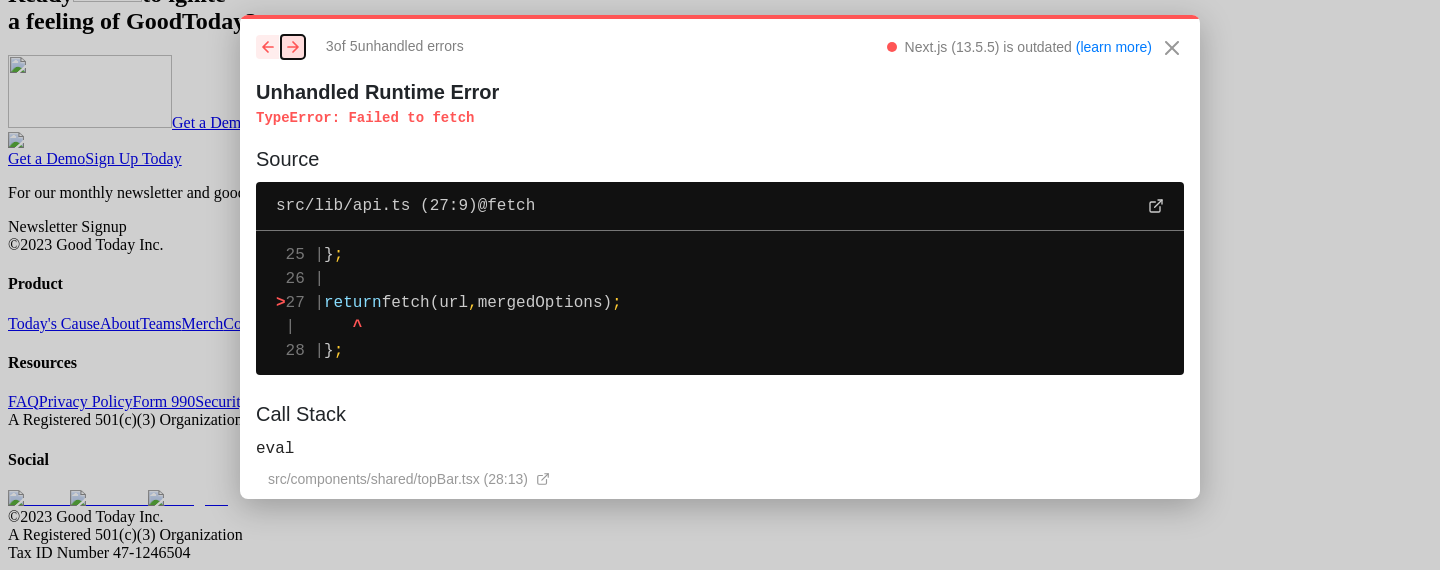 click on "next" 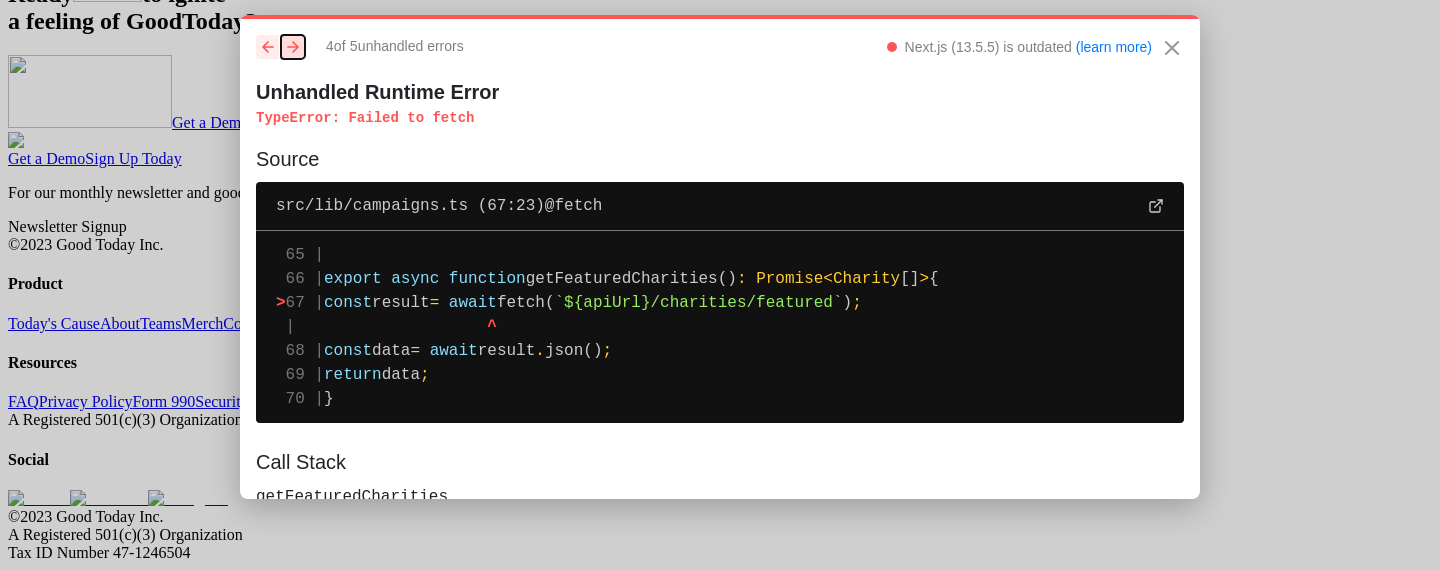 click on "next" 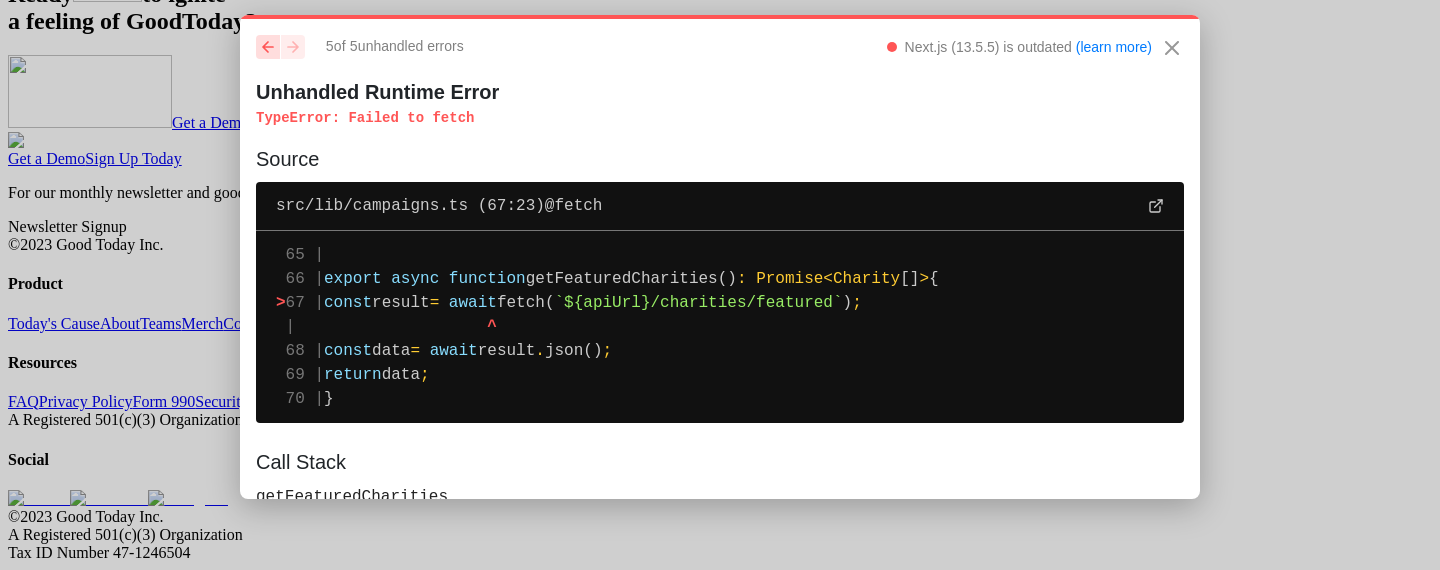 click on "previous" 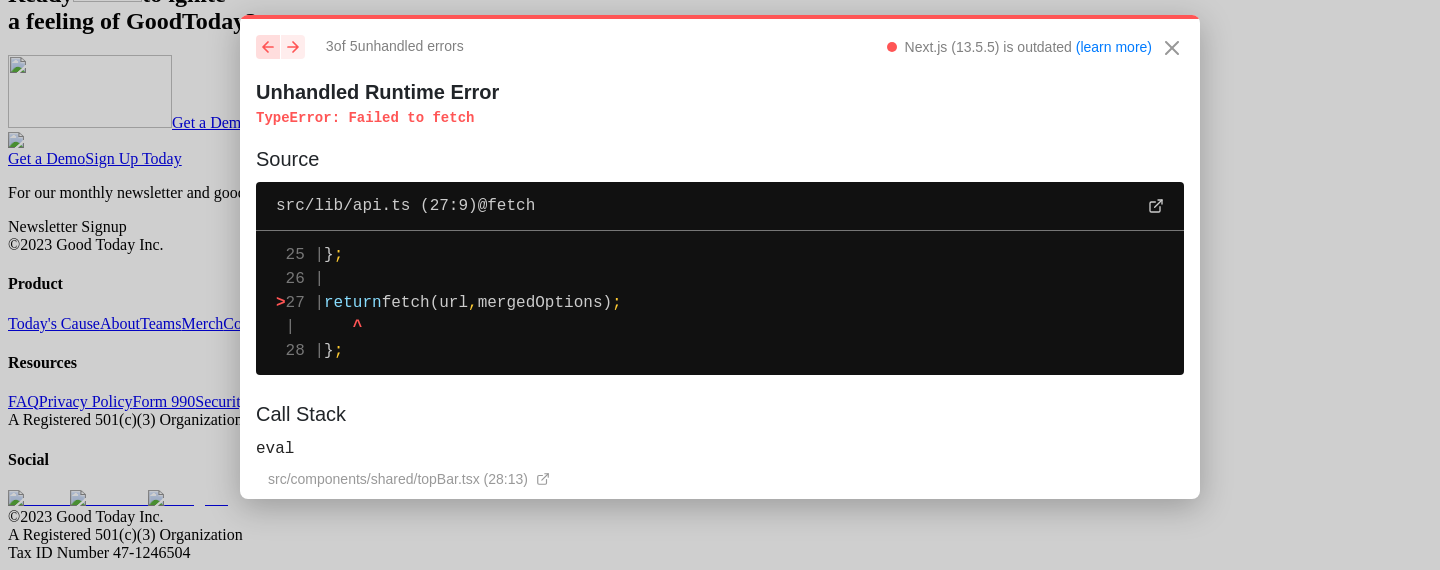 click on "previous" 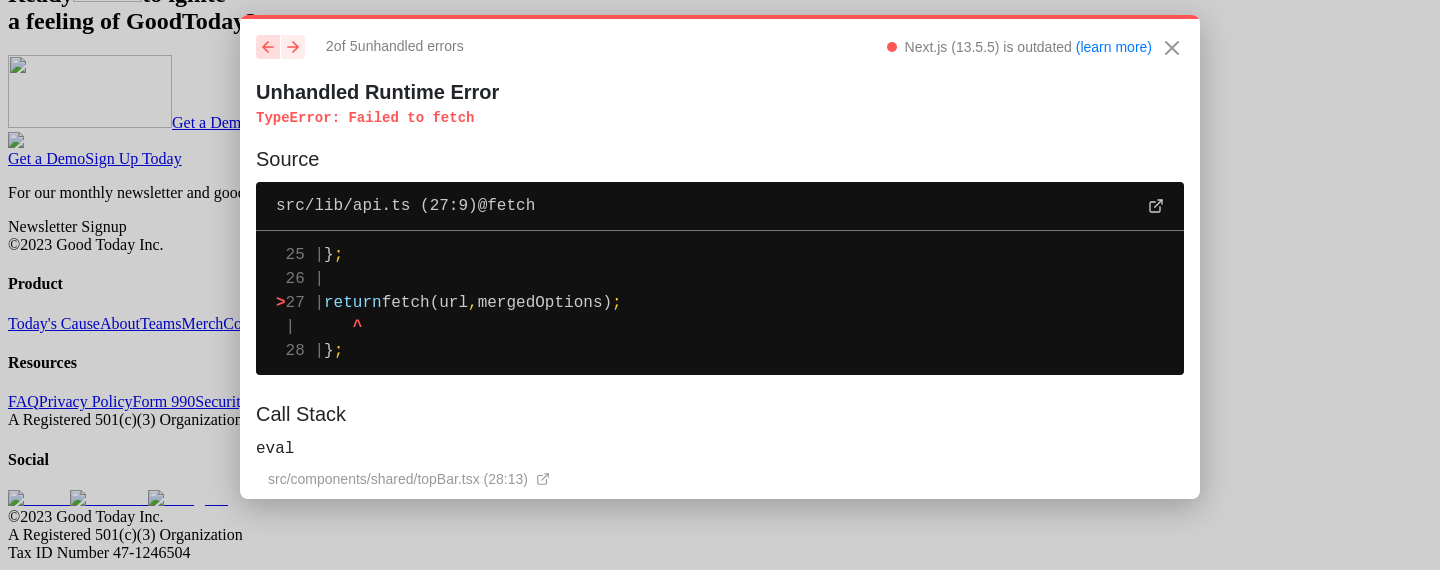 click on "previous" 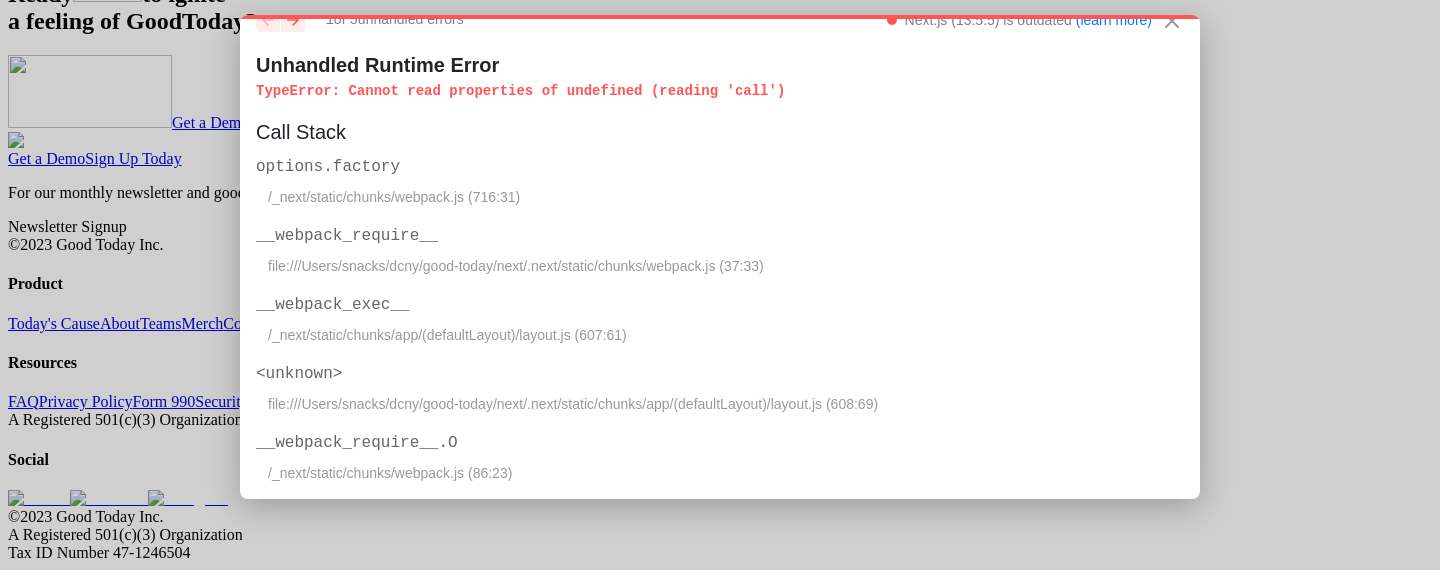 scroll, scrollTop: 0, scrollLeft: 0, axis: both 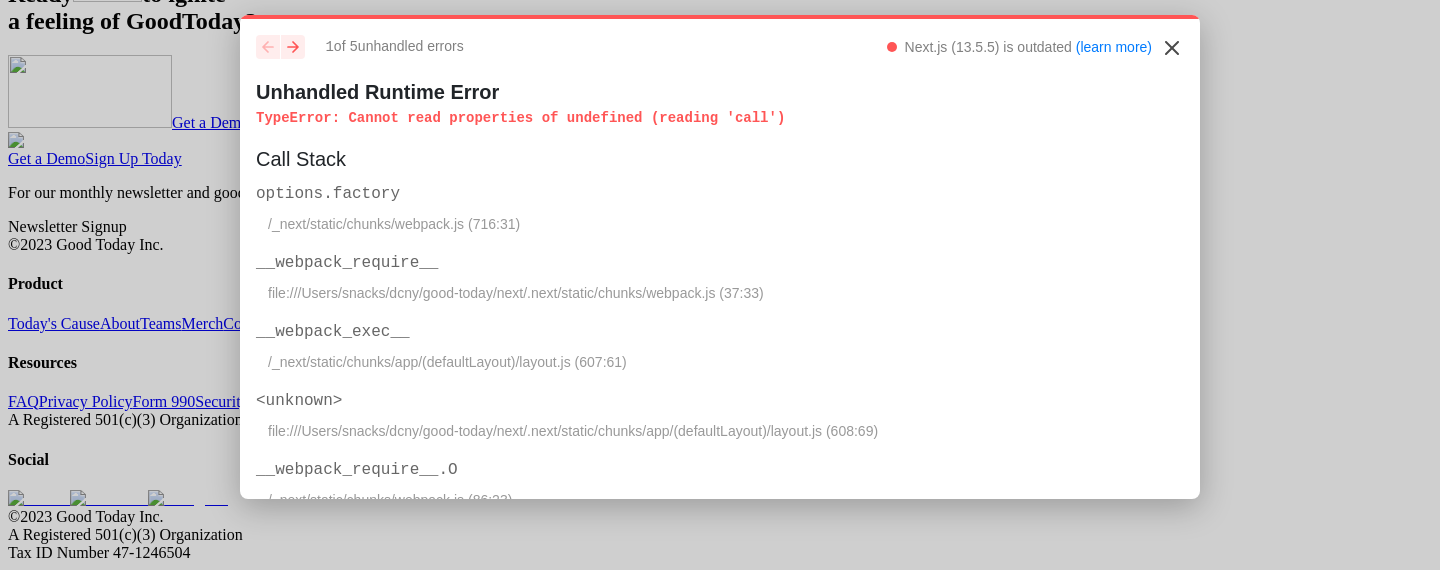 click 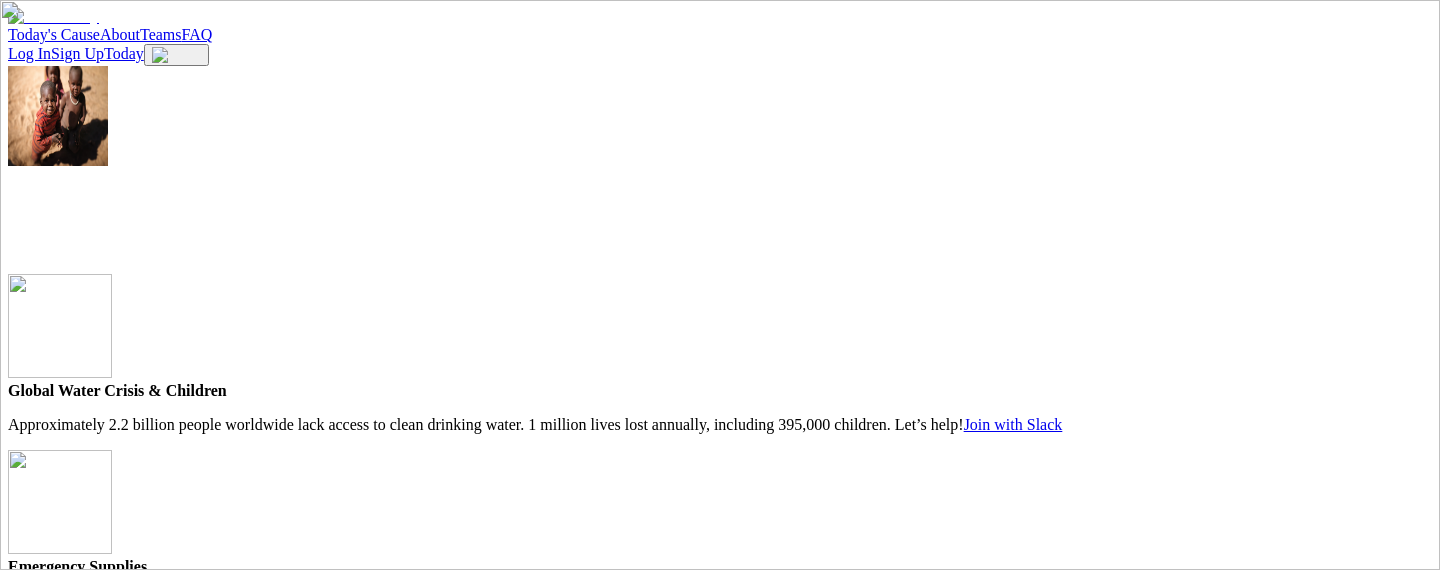 scroll, scrollTop: 5022, scrollLeft: 0, axis: vertical 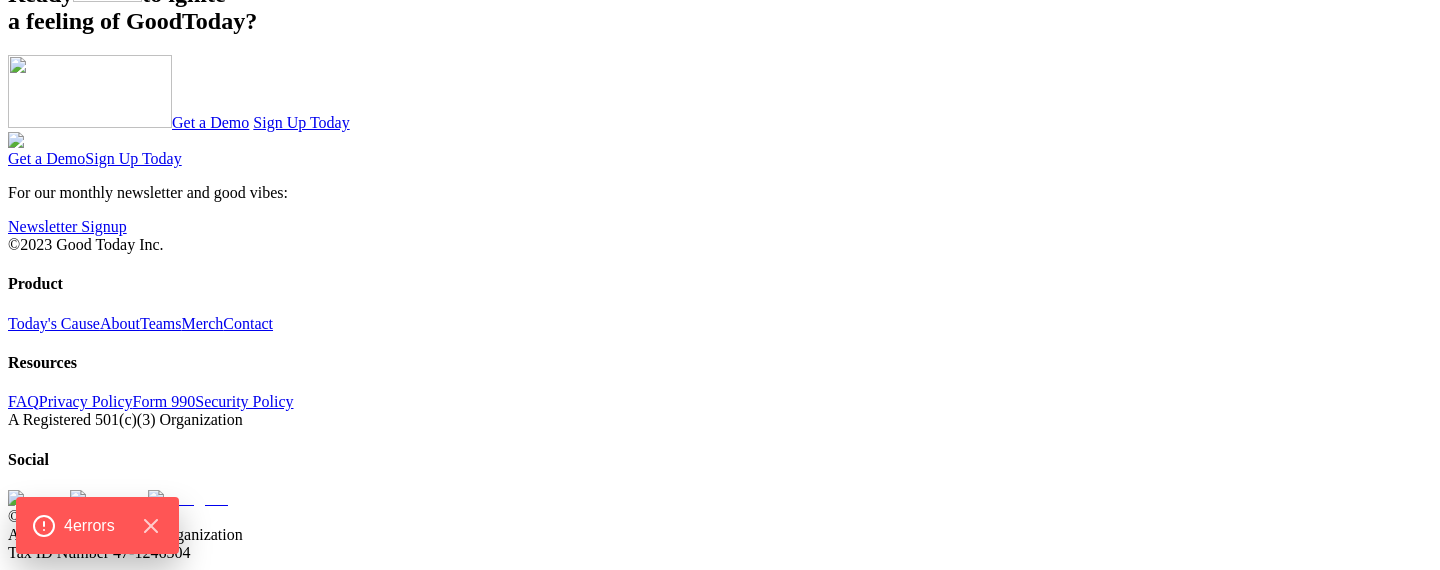 click on "Newsletter Signup" at bounding box center [67, 226] 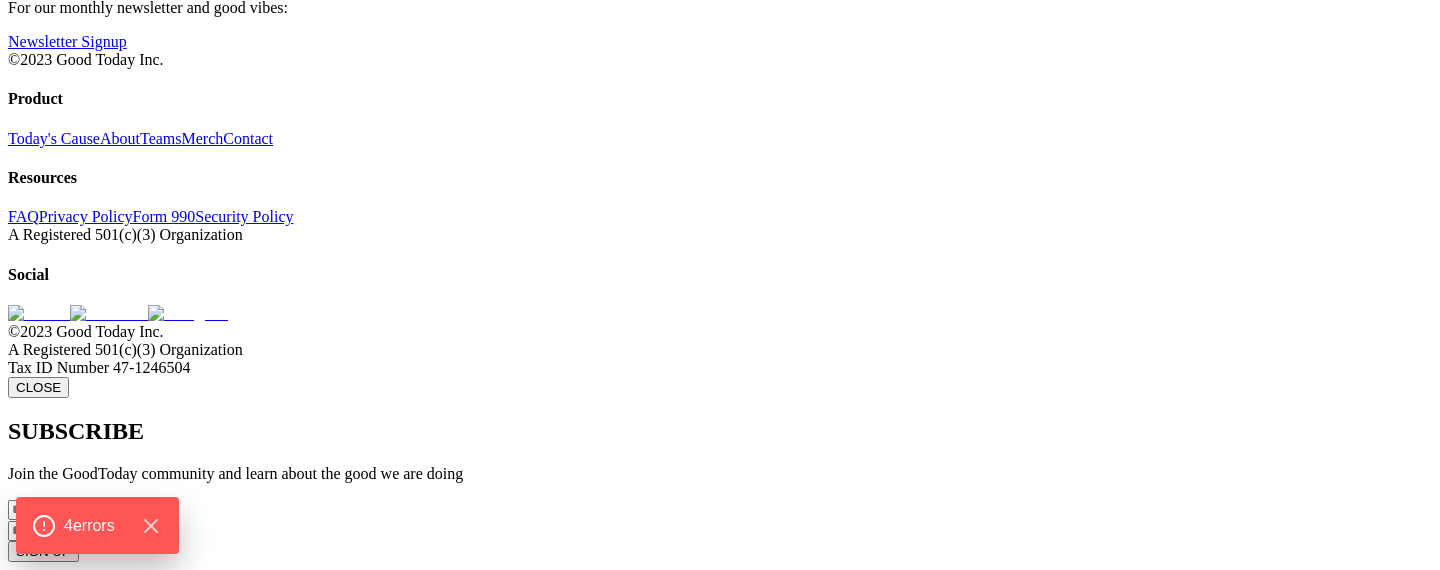 click on "CLOSE" at bounding box center (38, 387) 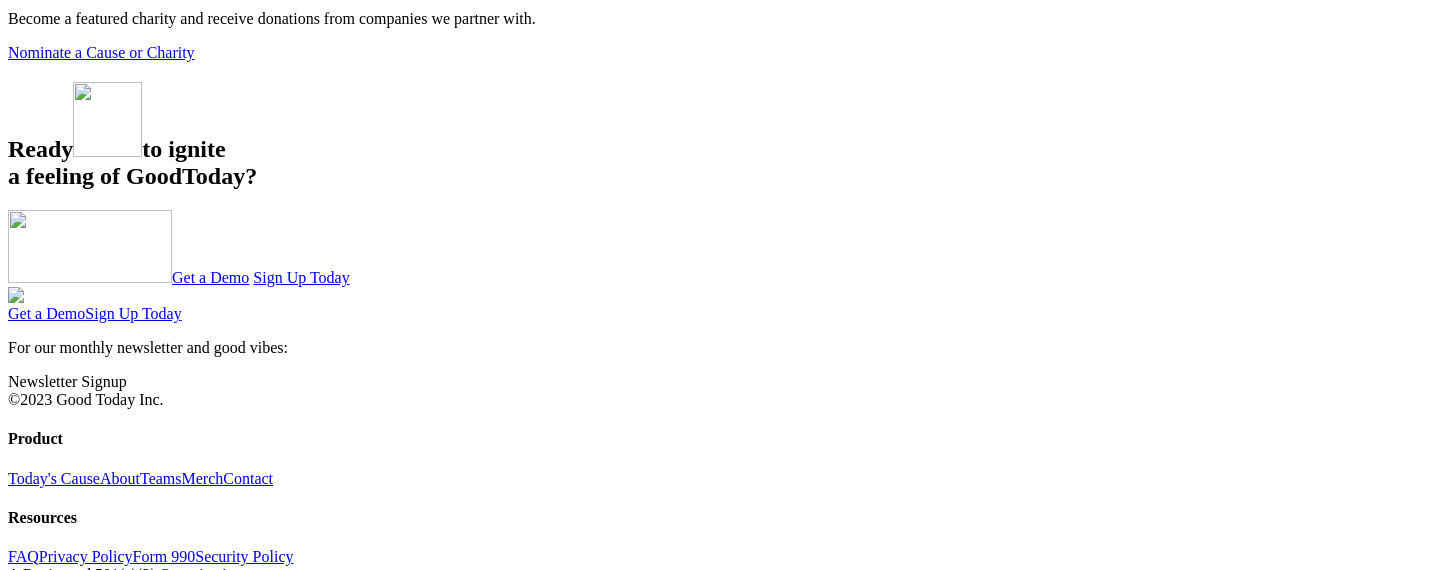 scroll, scrollTop: 5025, scrollLeft: 0, axis: vertical 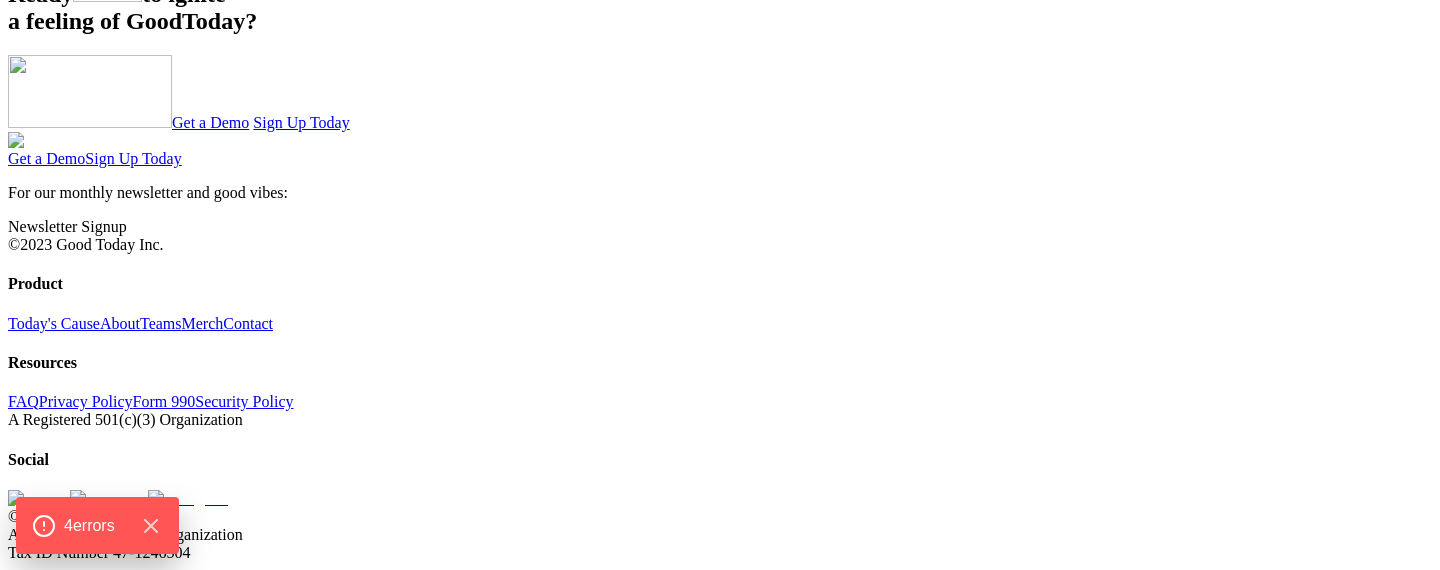 click on "Newsletter Signup" at bounding box center (67, 226) 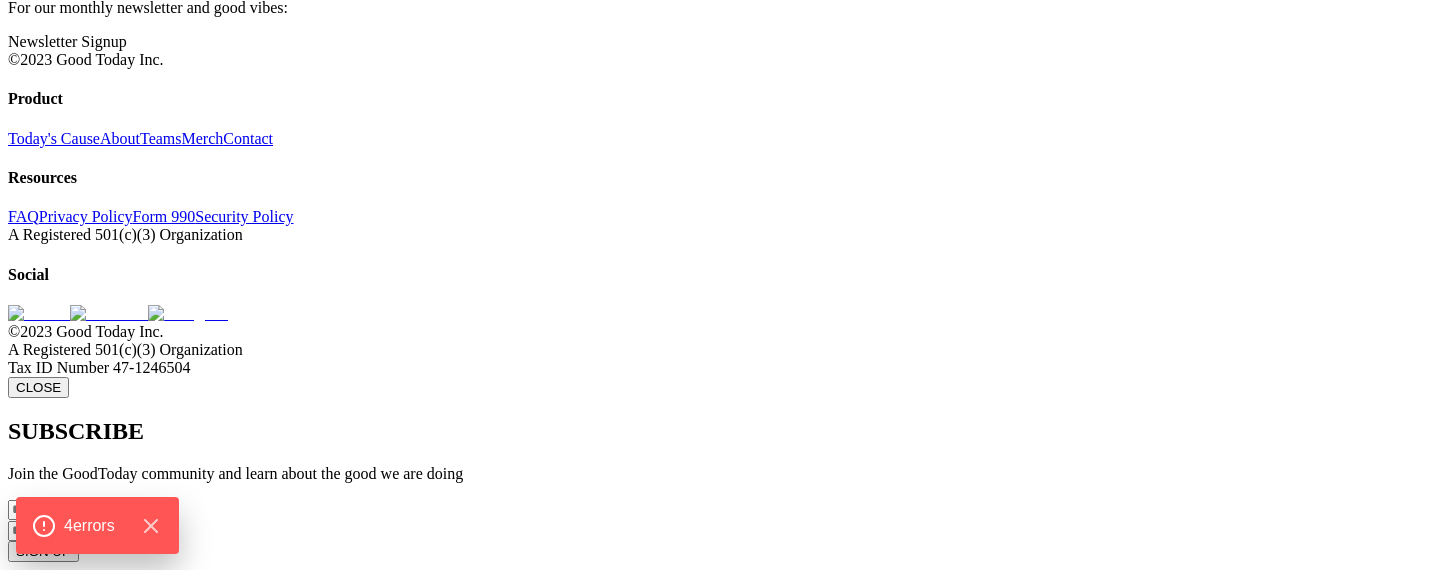 click on "CLOSE" at bounding box center [38, 387] 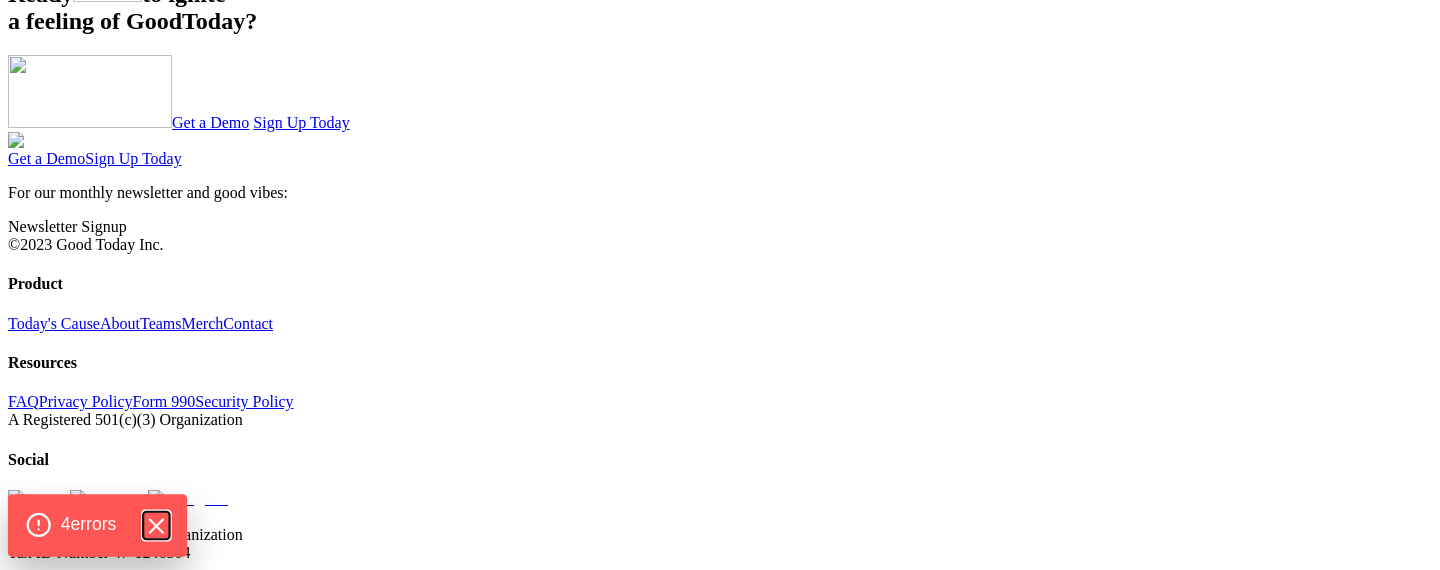click 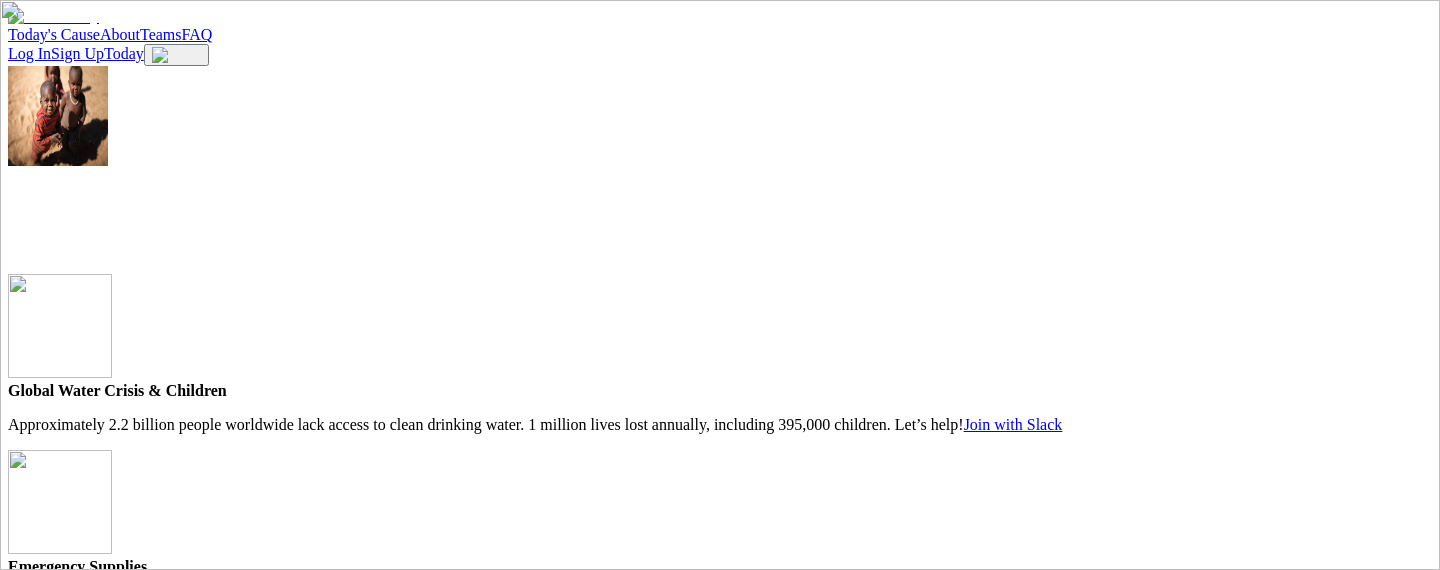 scroll, scrollTop: 5022, scrollLeft: 0, axis: vertical 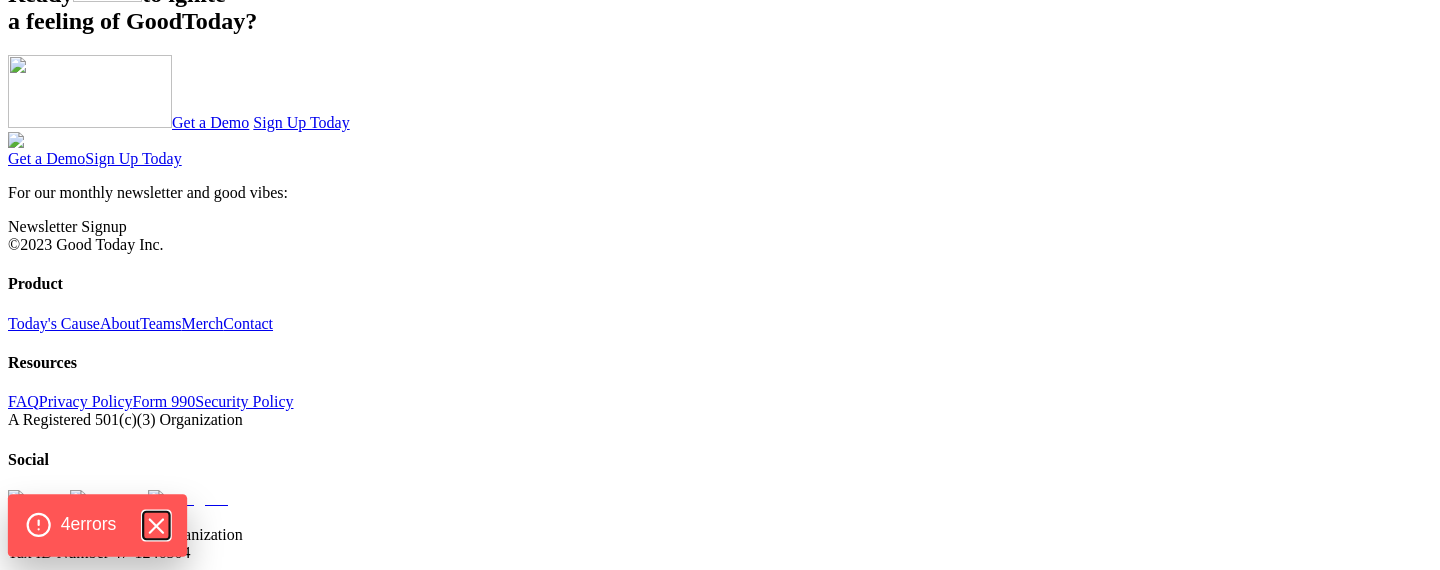 click 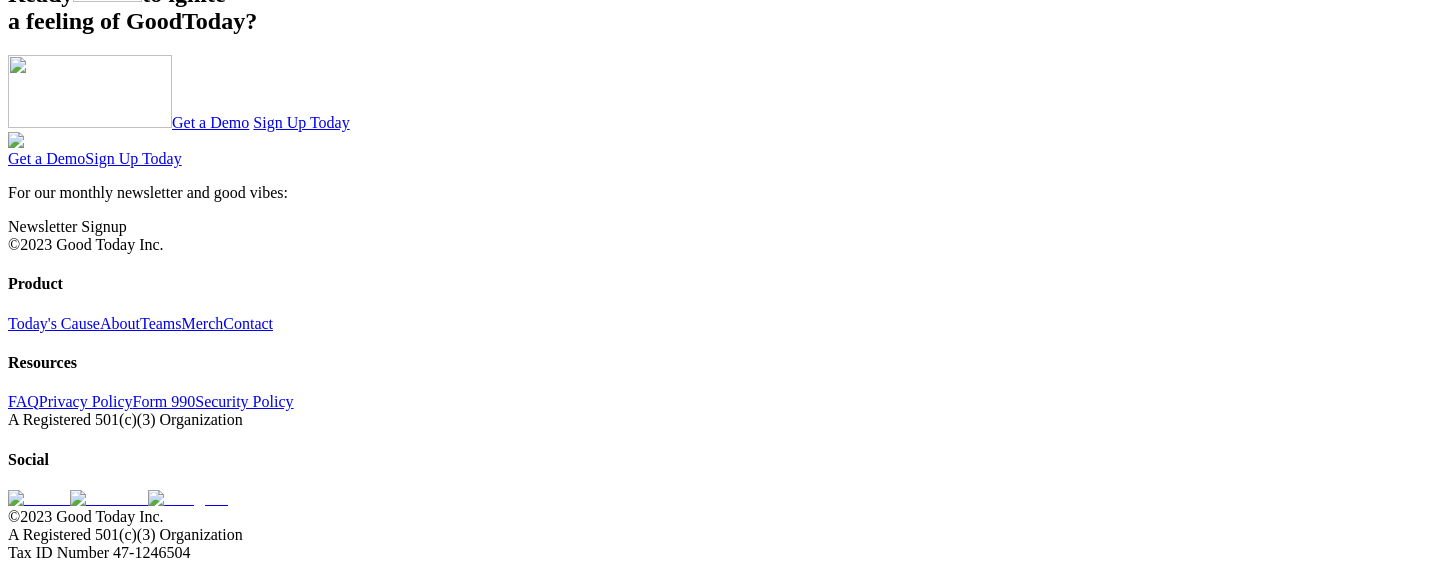click on "For our monthly newsletter and good vibes: Newsletter Signup" at bounding box center (720, 210) 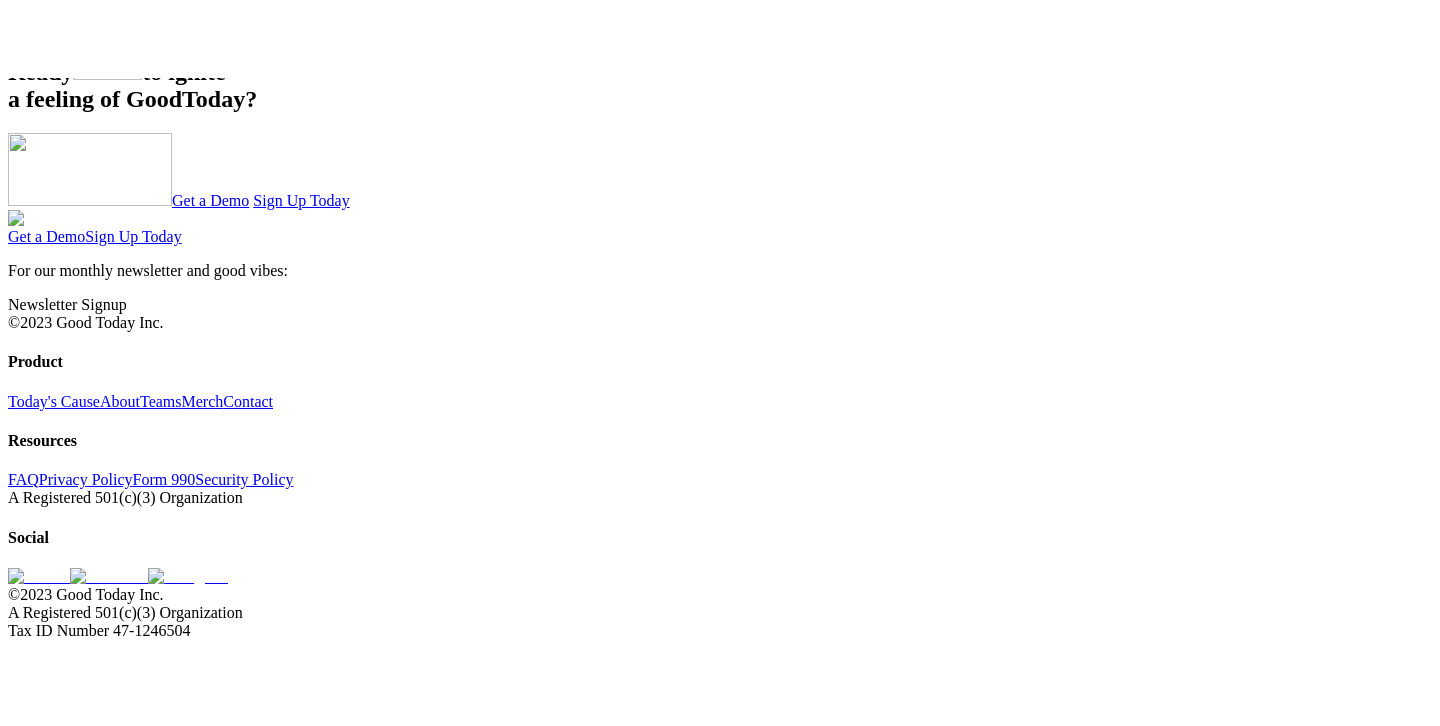 scroll, scrollTop: 5178, scrollLeft: 0, axis: vertical 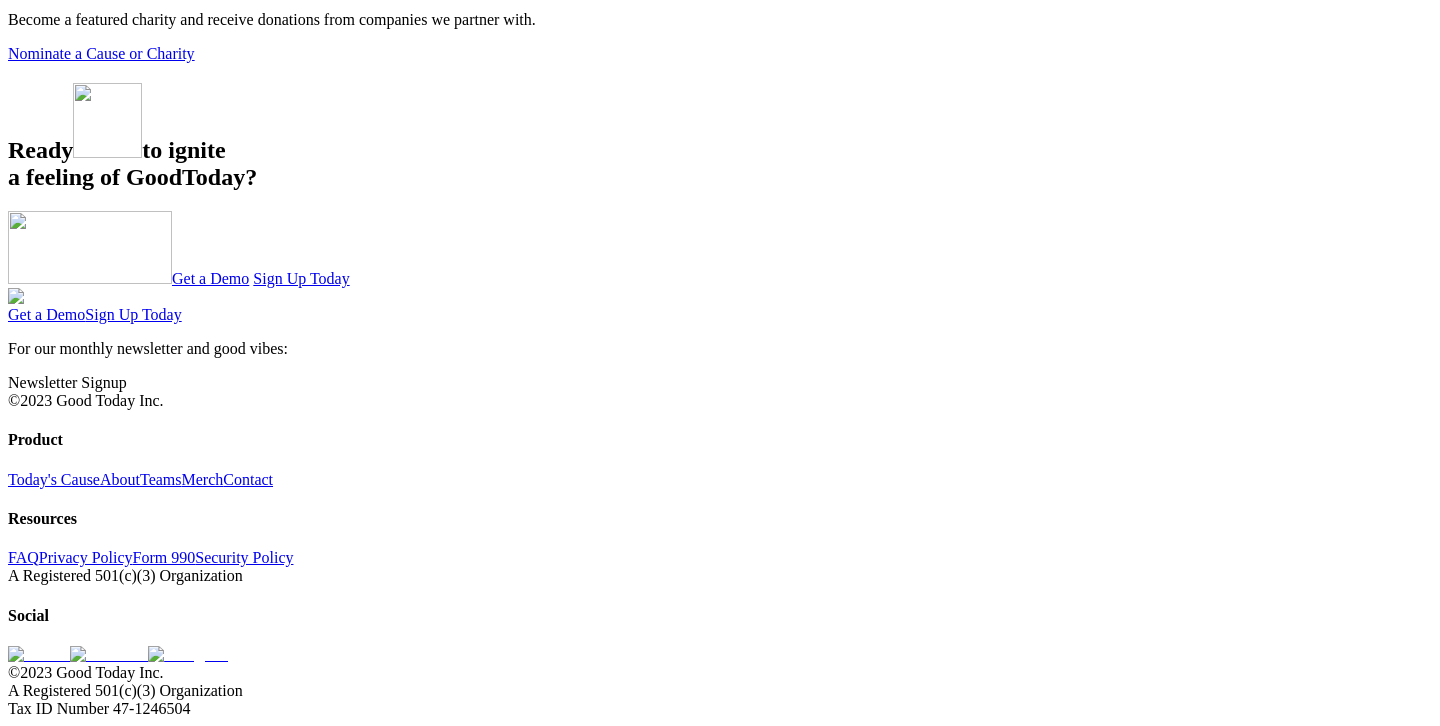 click on "Get a Demo Sign Up Today For our monthly newsletter and good vibes: Newsletter Signup" at bounding box center (720, 340) 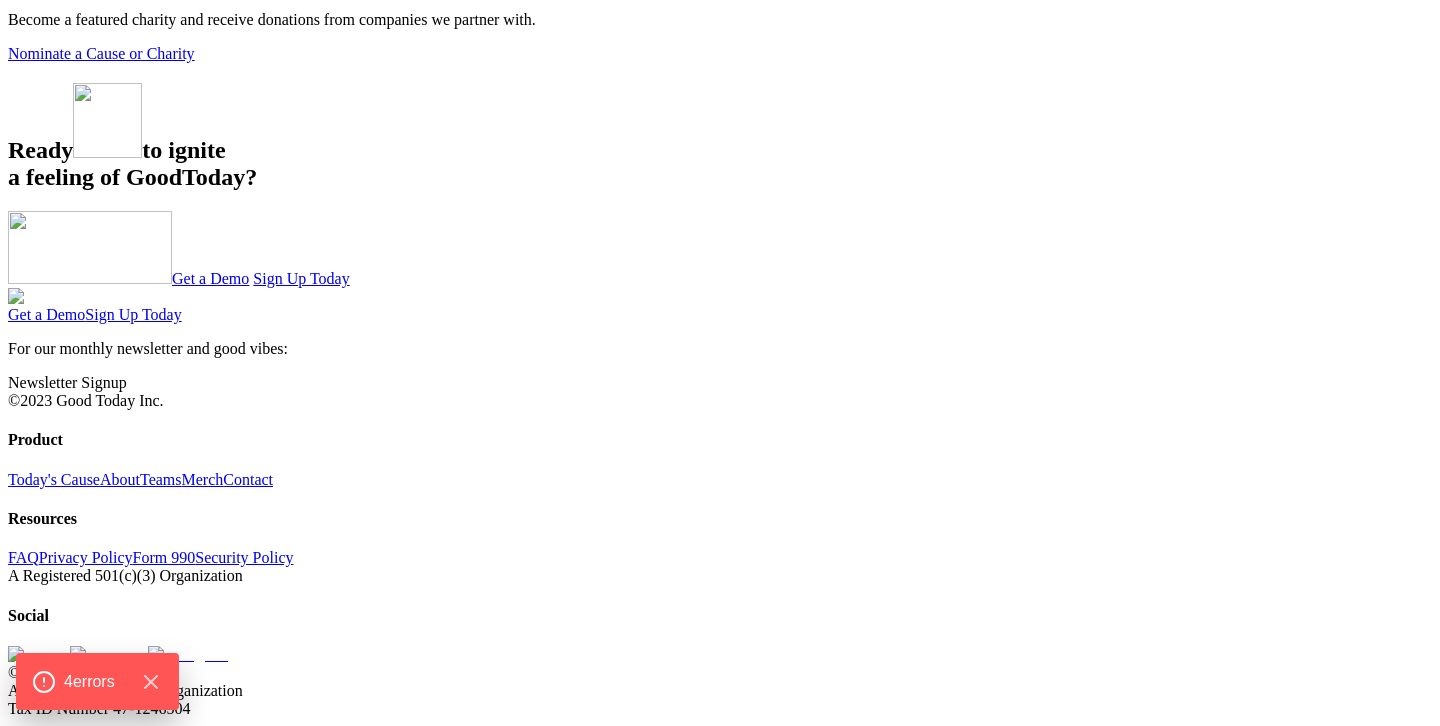 scroll, scrollTop: 5178, scrollLeft: 0, axis: vertical 